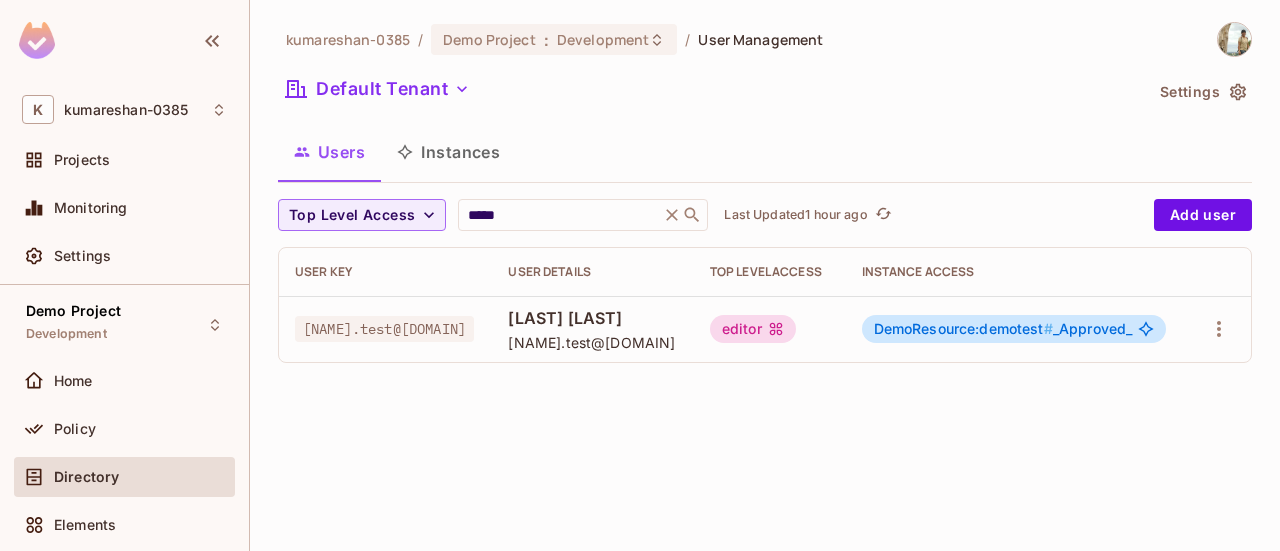 scroll, scrollTop: 0, scrollLeft: 0, axis: both 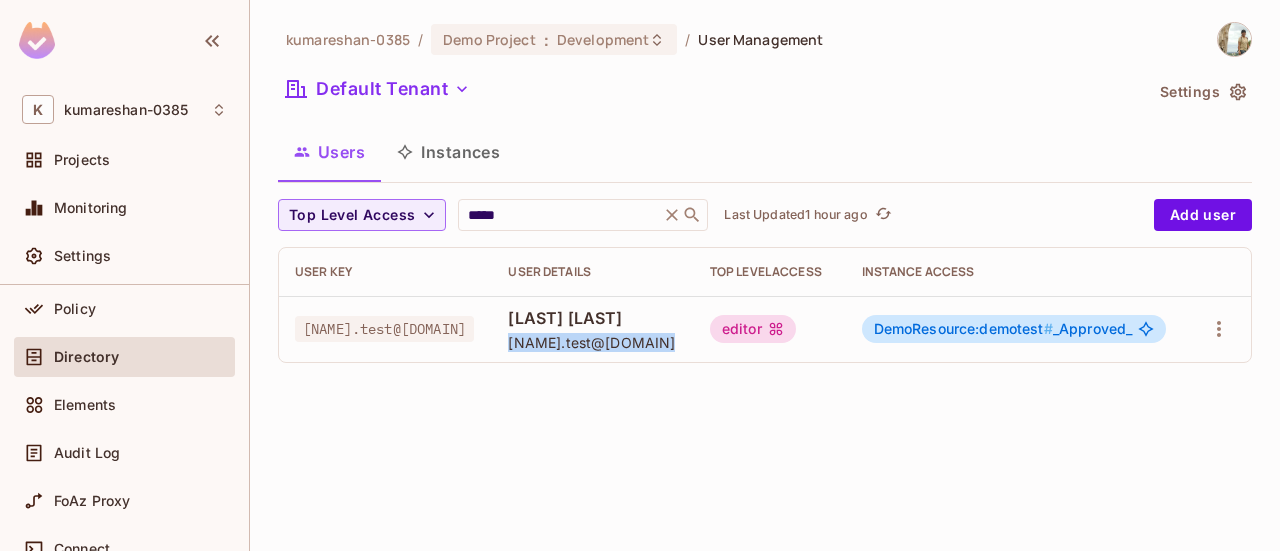 click on "[NAME].test@[DOMAIN]" at bounding box center (592, 342) 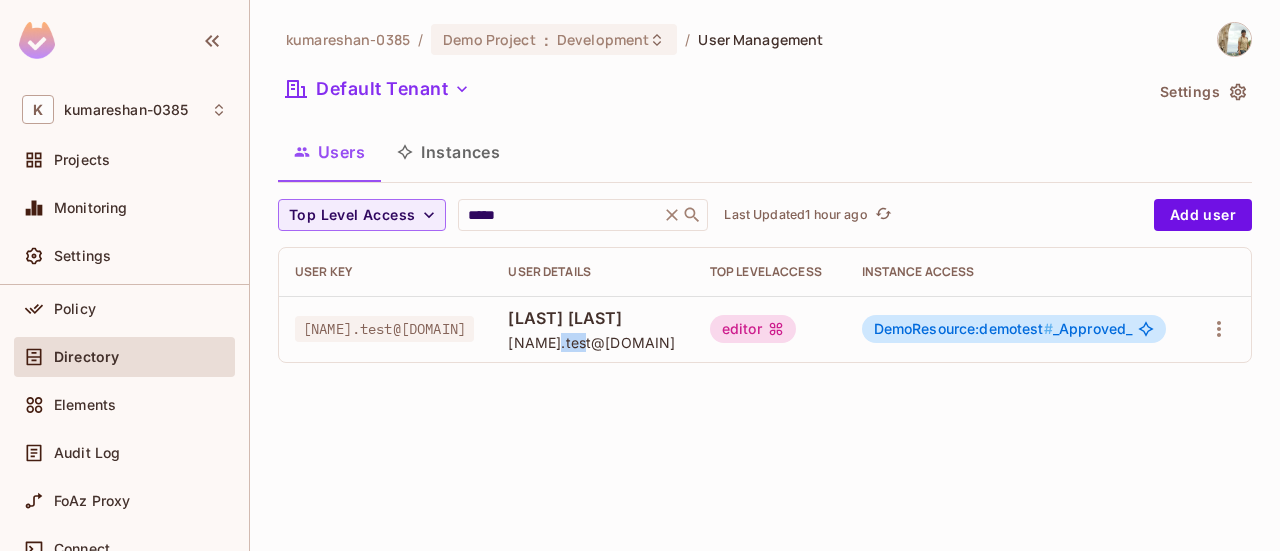 click on "[NAME].test@[DOMAIN]" at bounding box center (592, 342) 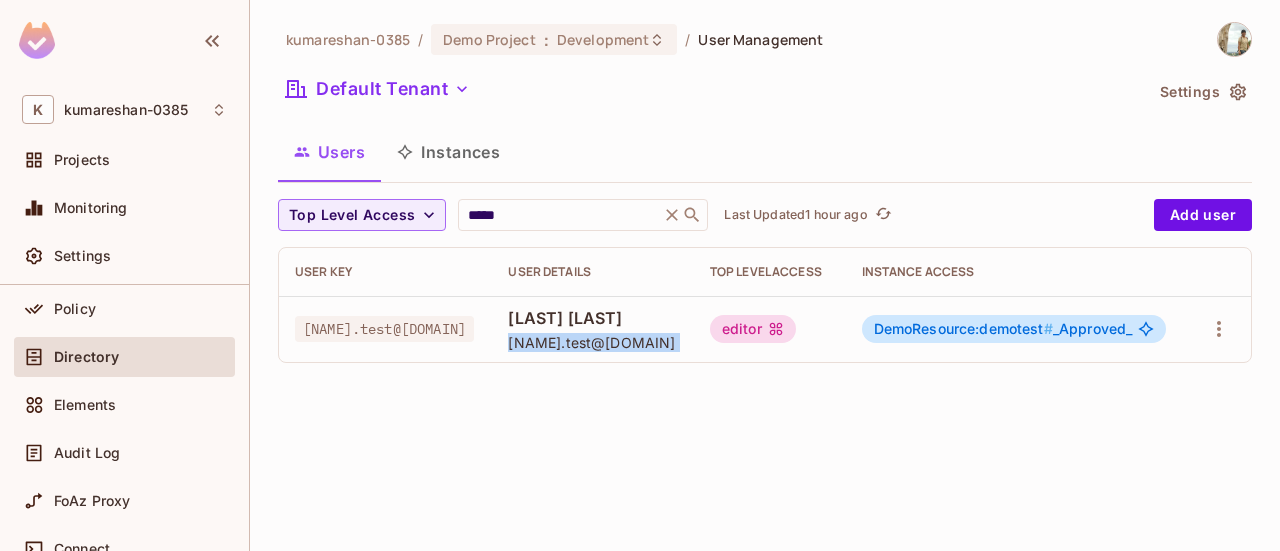 click on "[USER]@[DOMAIN].com" at bounding box center (592, 342) 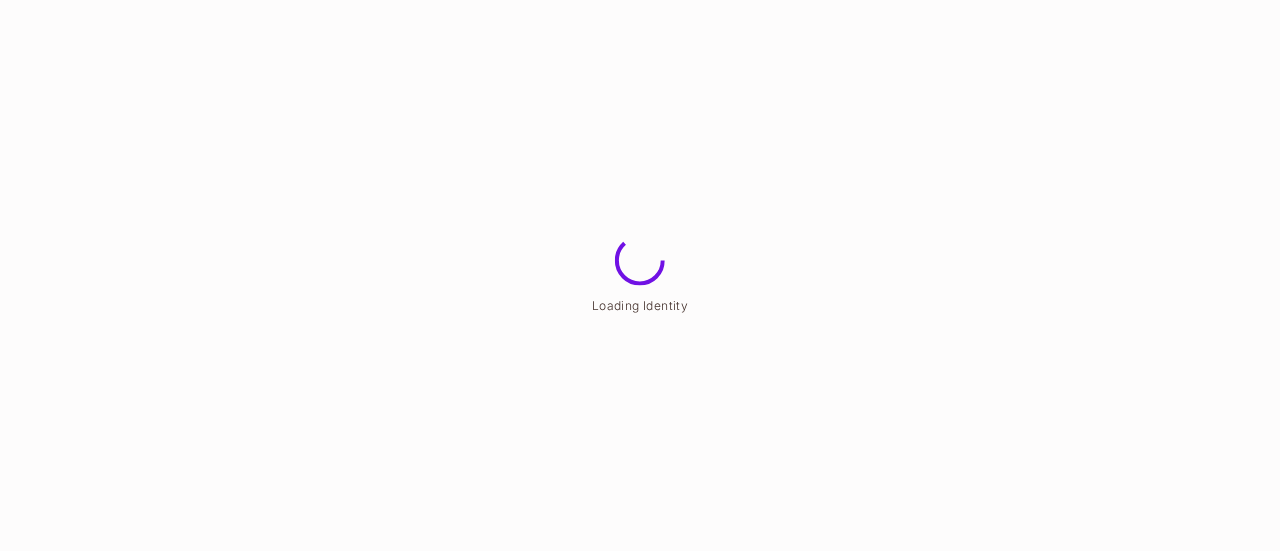 scroll, scrollTop: 0, scrollLeft: 0, axis: both 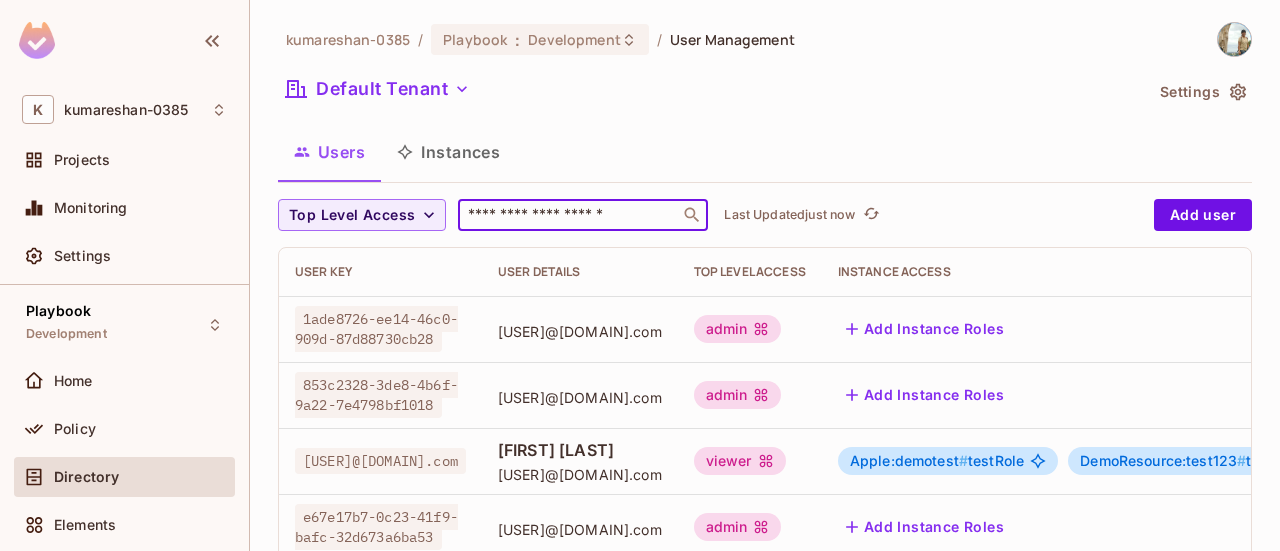 click at bounding box center [569, 215] 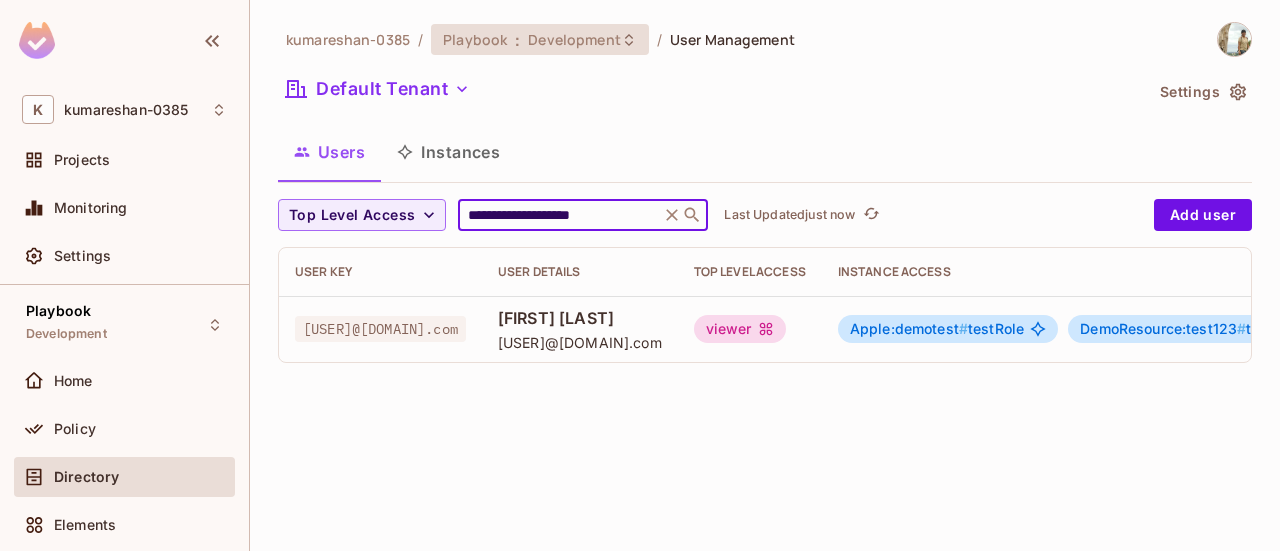 type on "**********" 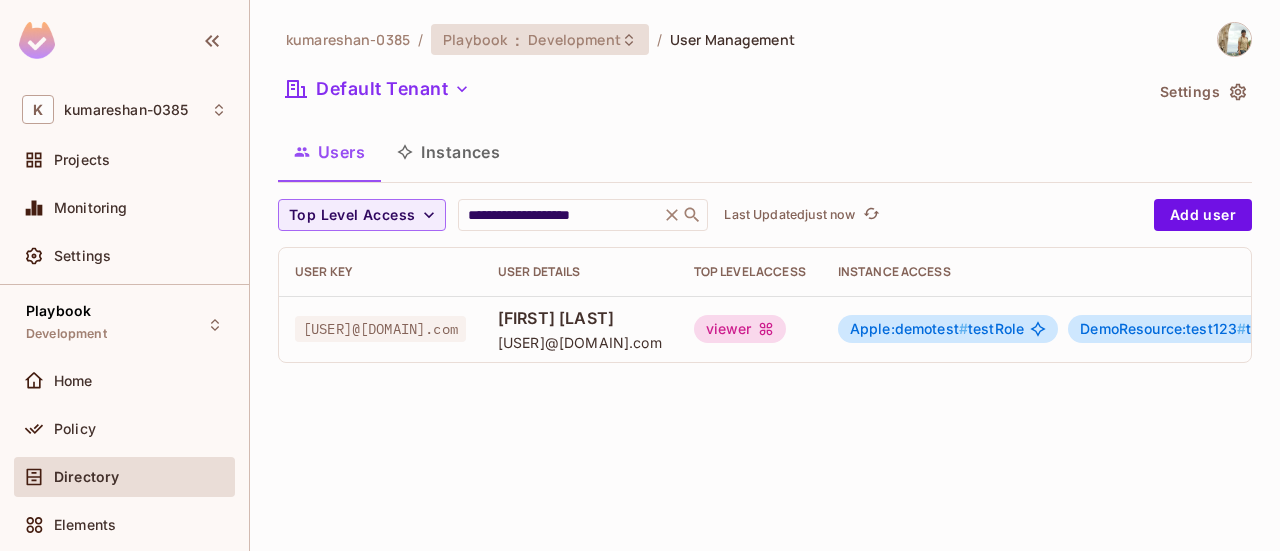 click on "Development" at bounding box center (574, 39) 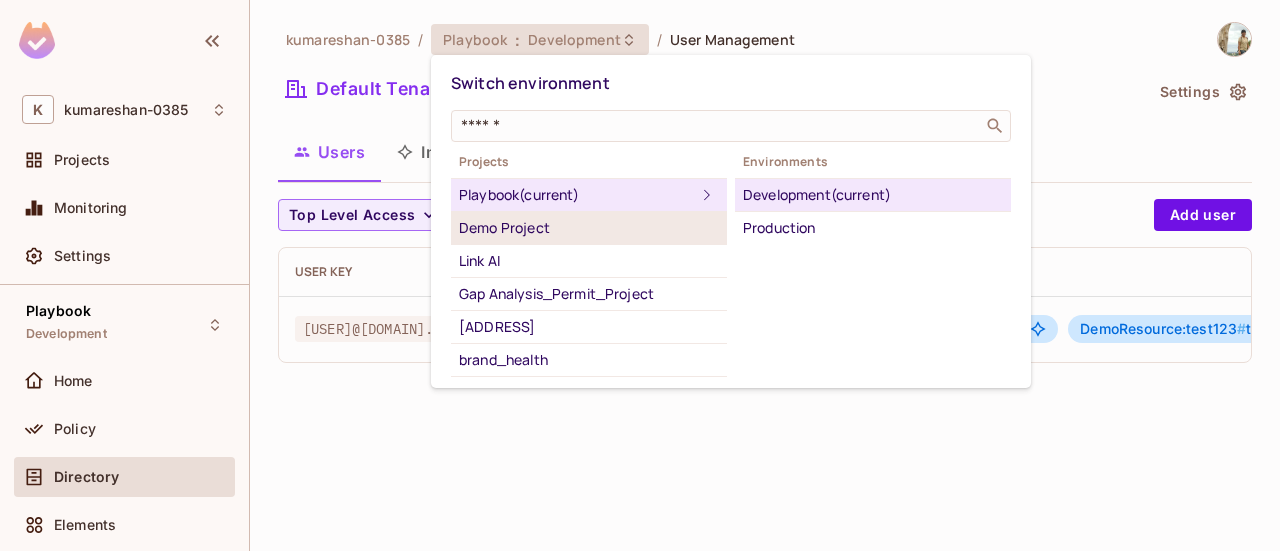 click on "Demo Project" at bounding box center (589, 228) 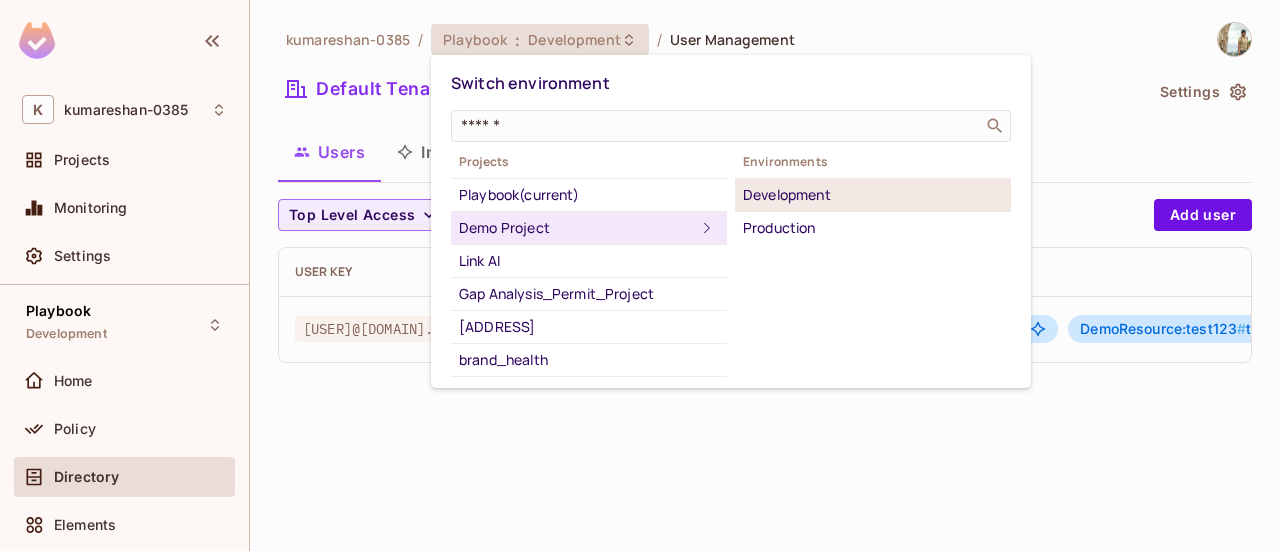 click on "Development" at bounding box center (873, 195) 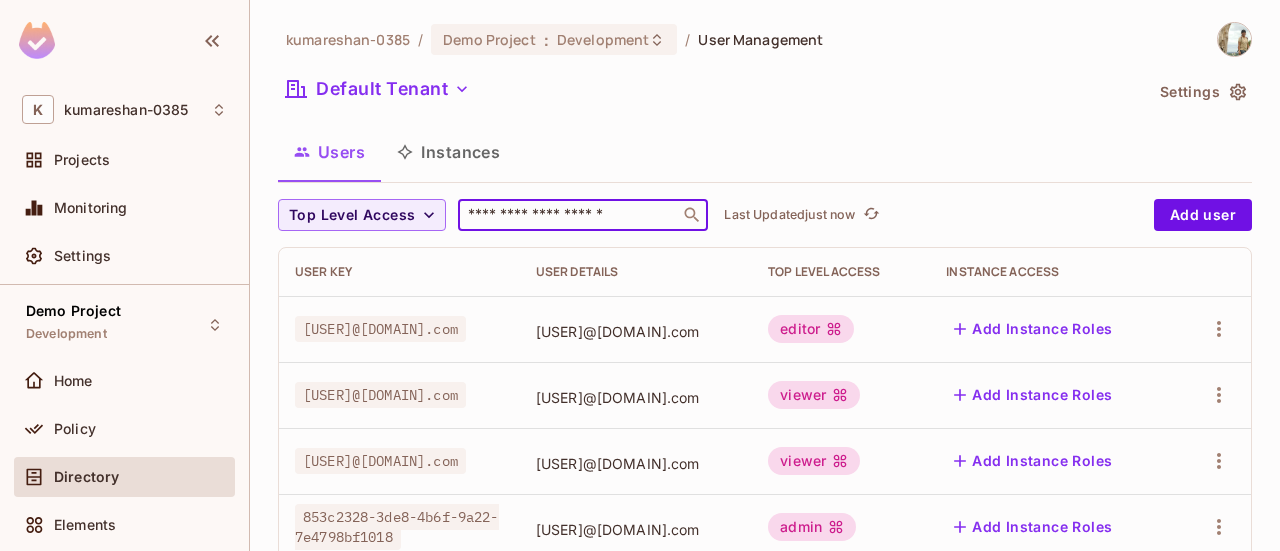 click at bounding box center (569, 215) 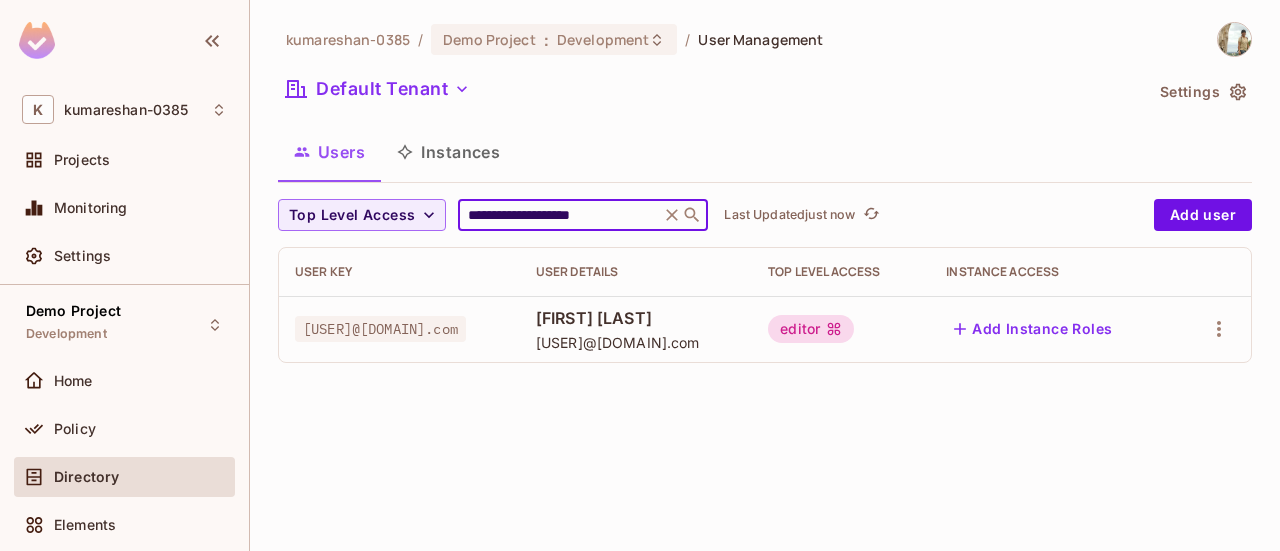 type on "**********" 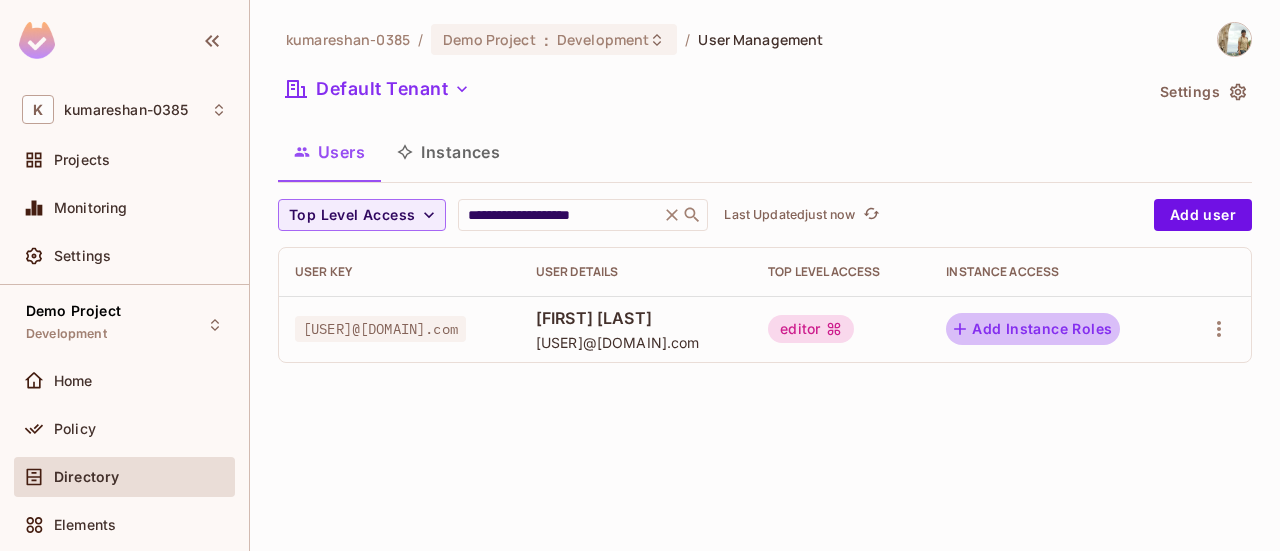click on "Add Instance Roles" at bounding box center [1033, 329] 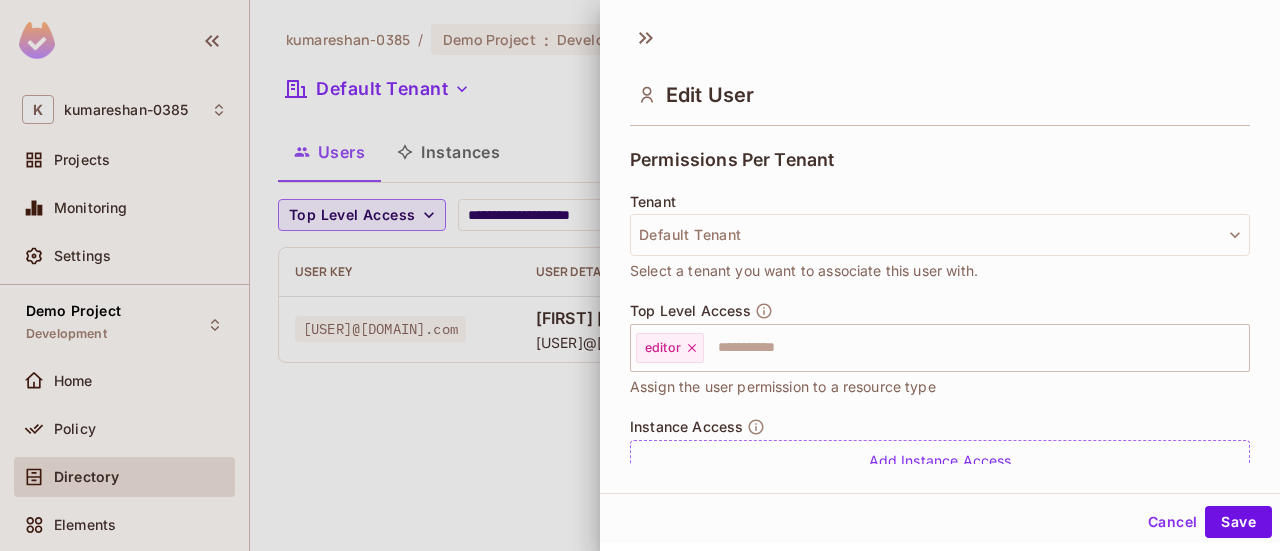 scroll, scrollTop: 512, scrollLeft: 0, axis: vertical 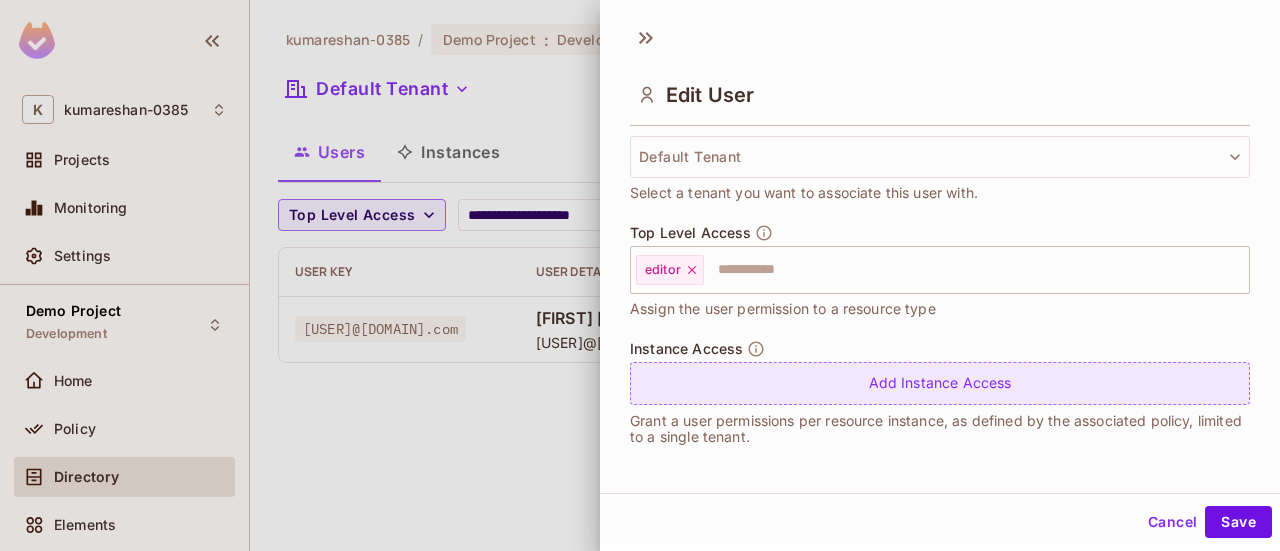 click on "Add Instance Access" at bounding box center [940, 383] 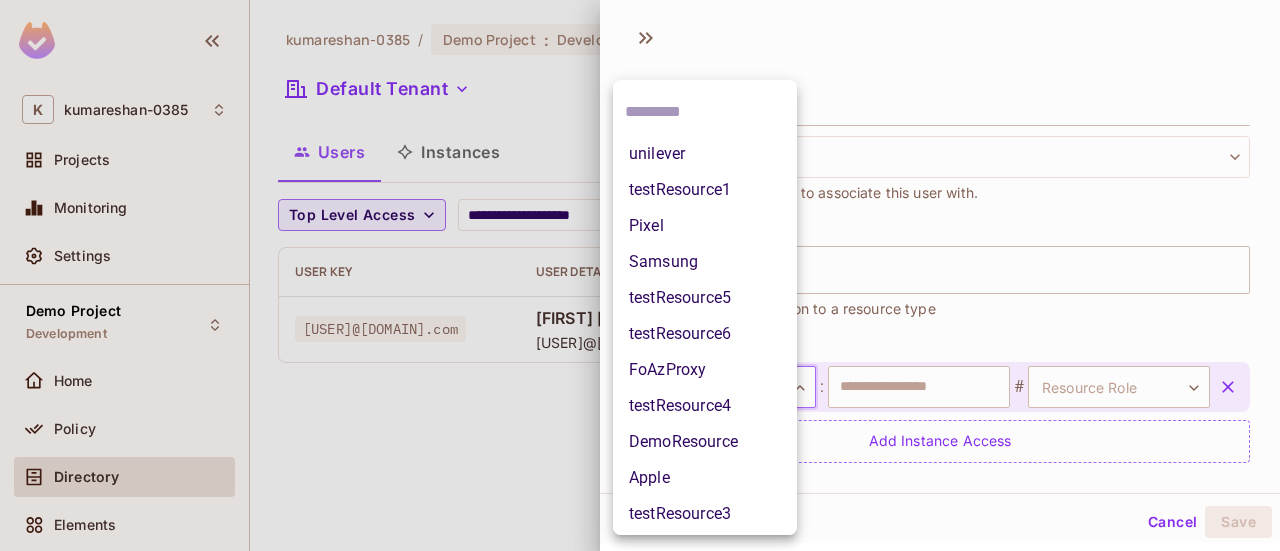 click on "**********" at bounding box center [640, 275] 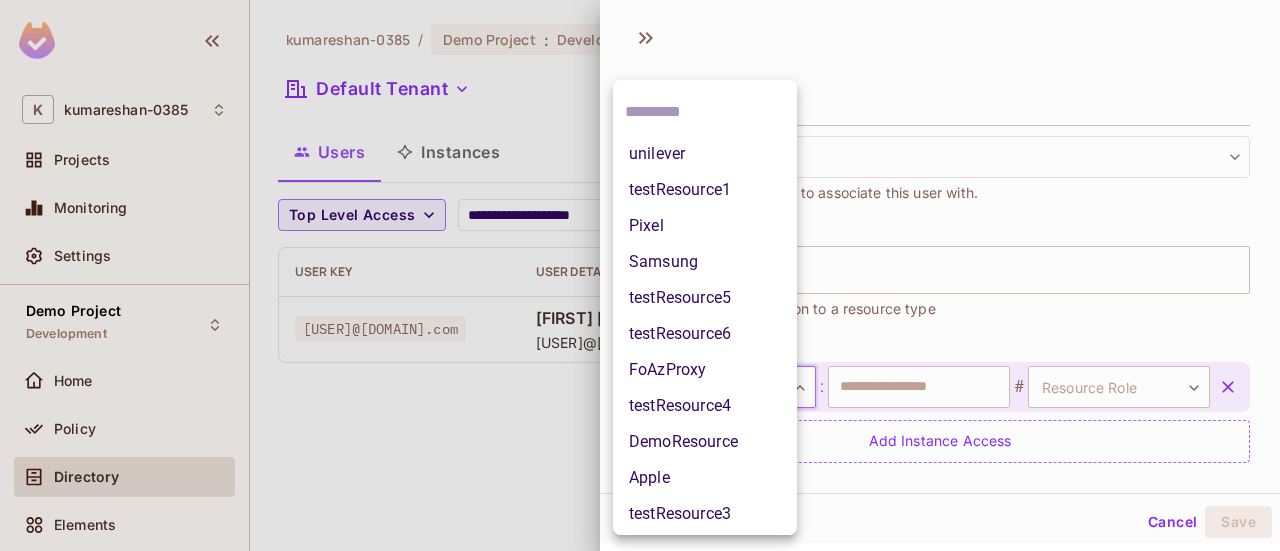 type 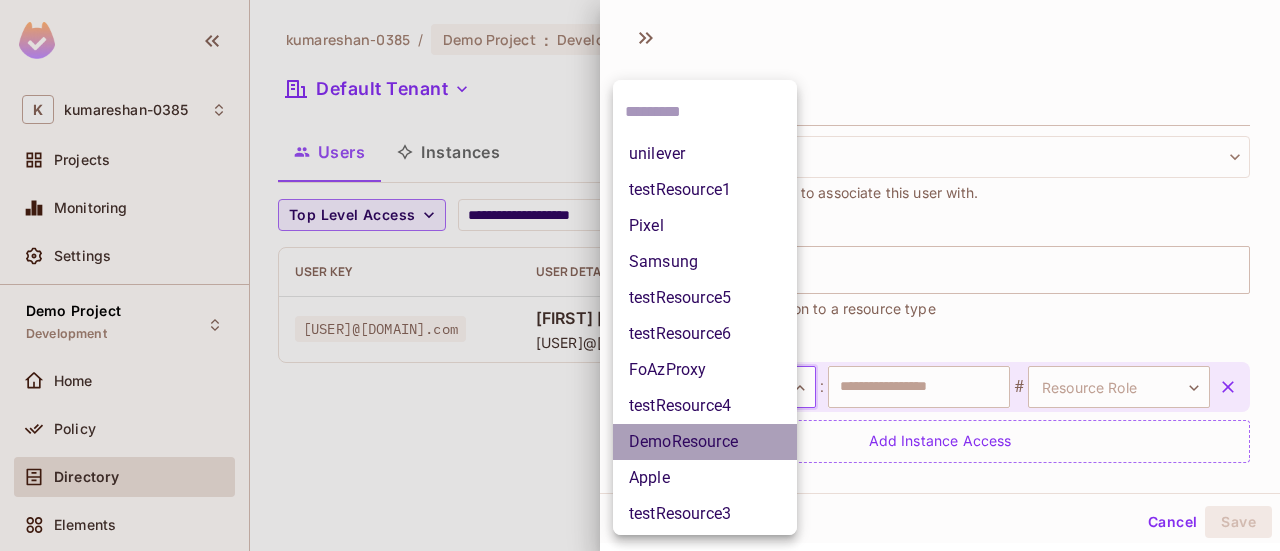 click on "DemoResource" at bounding box center [705, 442] 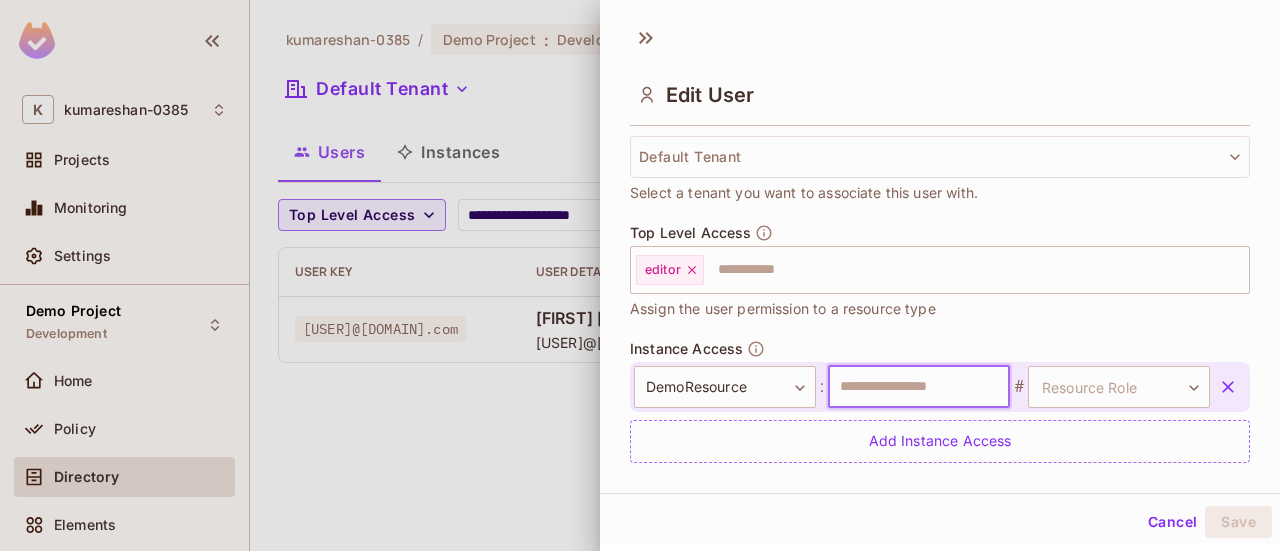 click at bounding box center (919, 387) 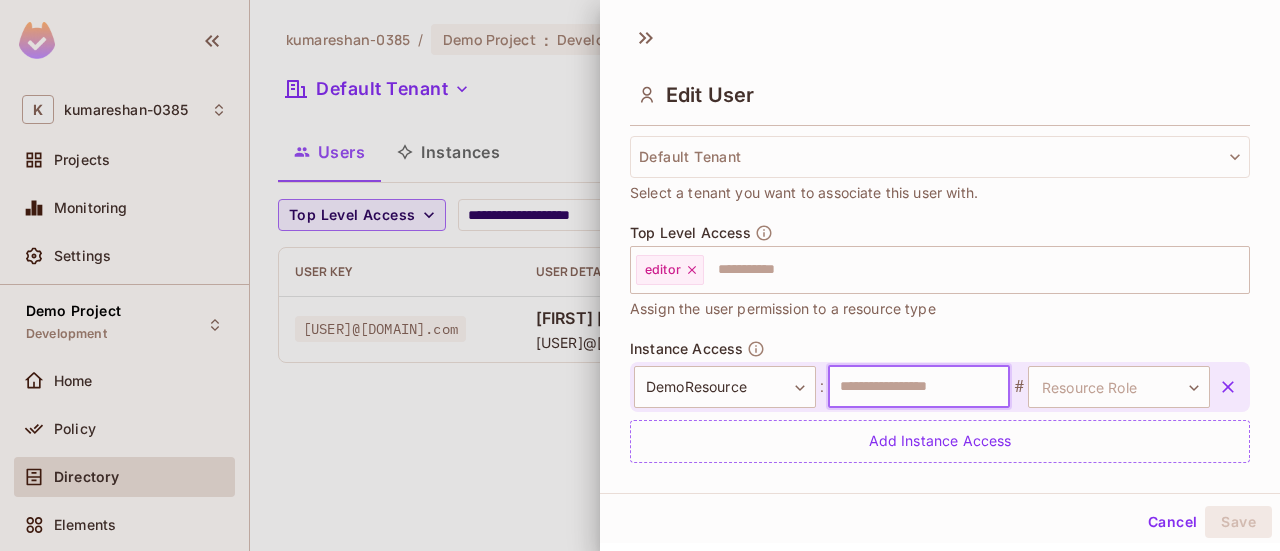 type on "********" 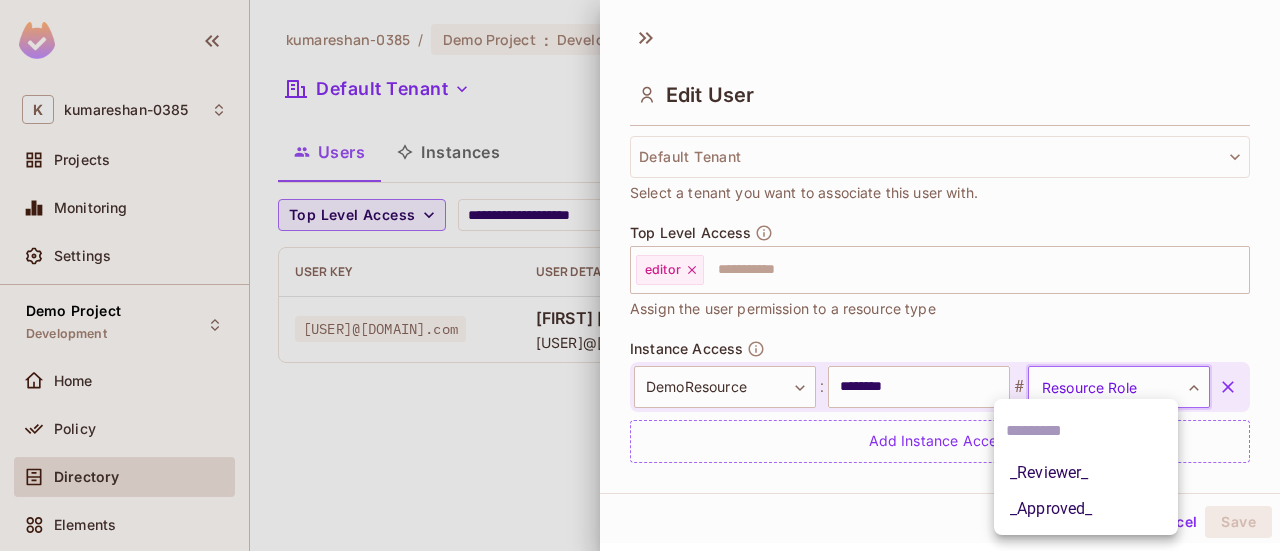 click on "**********" at bounding box center [640, 275] 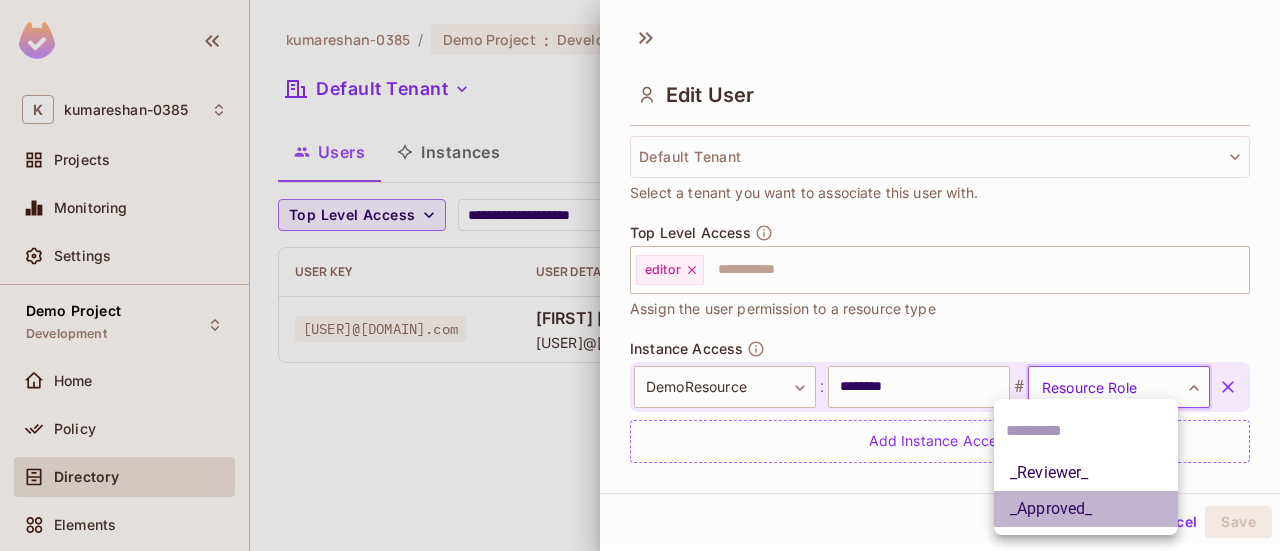 click on "_Approved_" at bounding box center [1086, 509] 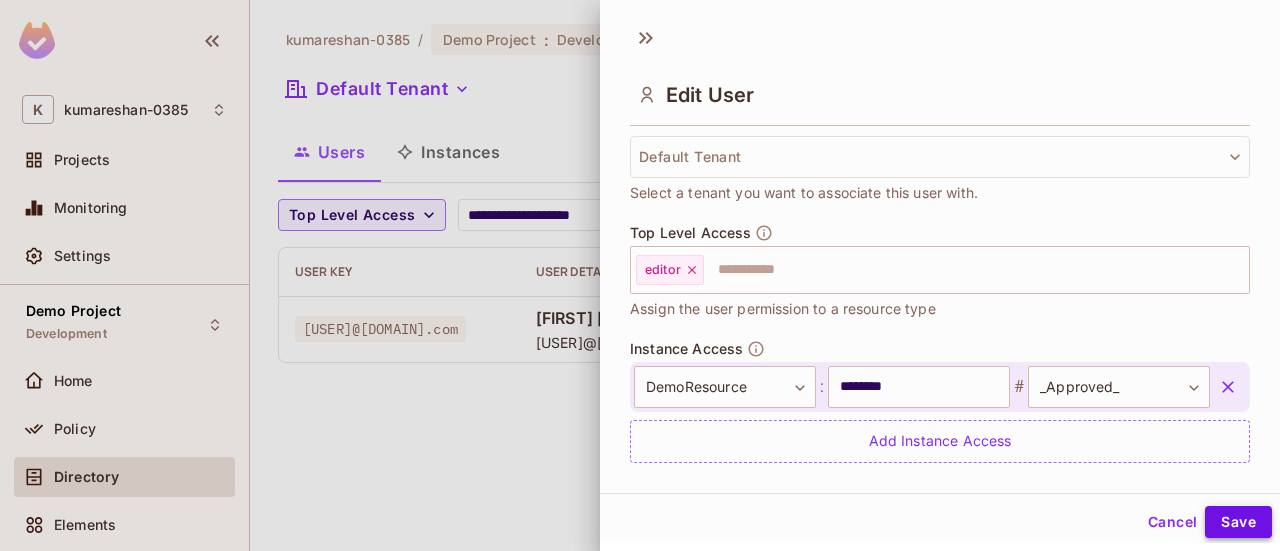 click on "Save" at bounding box center [1238, 522] 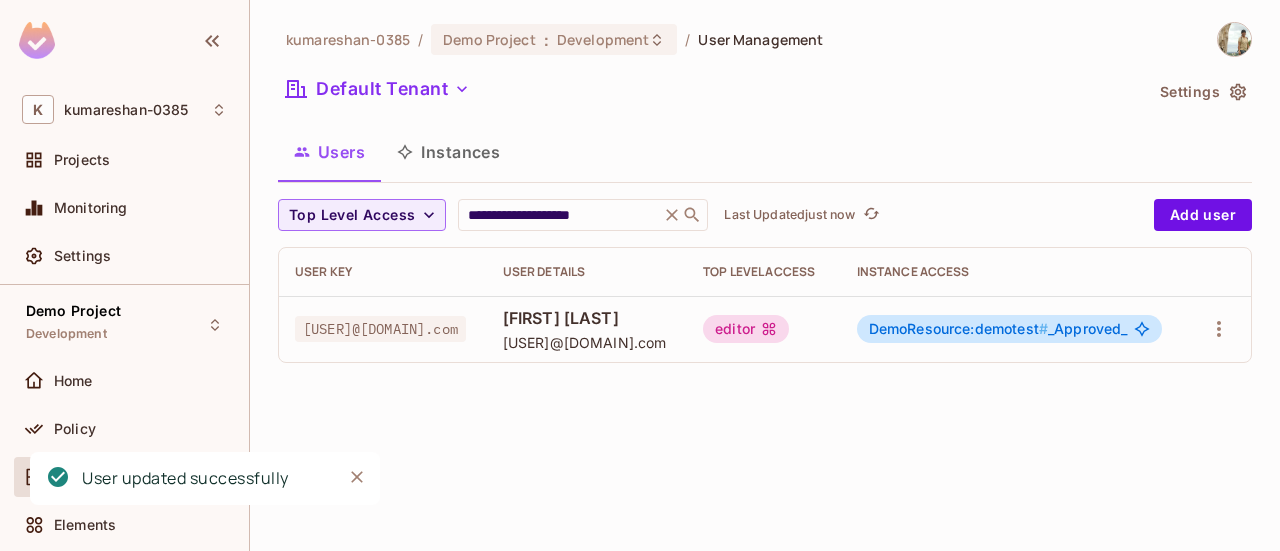 click on "[FIRST].[LAST]@[DOMAIN]" at bounding box center [587, 342] 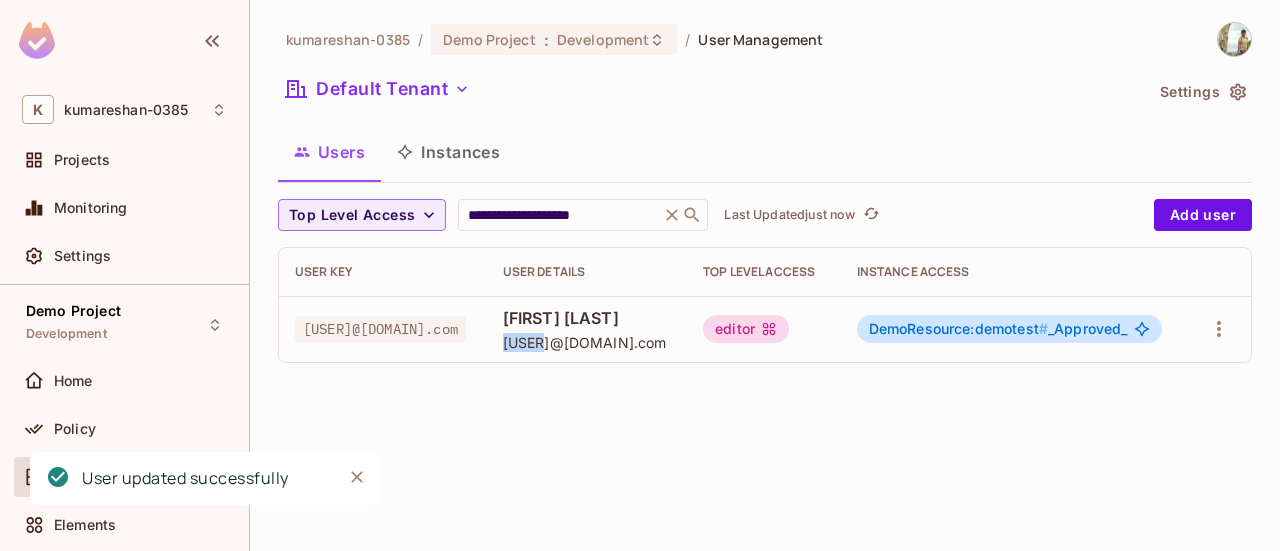 click on "[FIRST].[LAST]@[DOMAIN]" at bounding box center (587, 342) 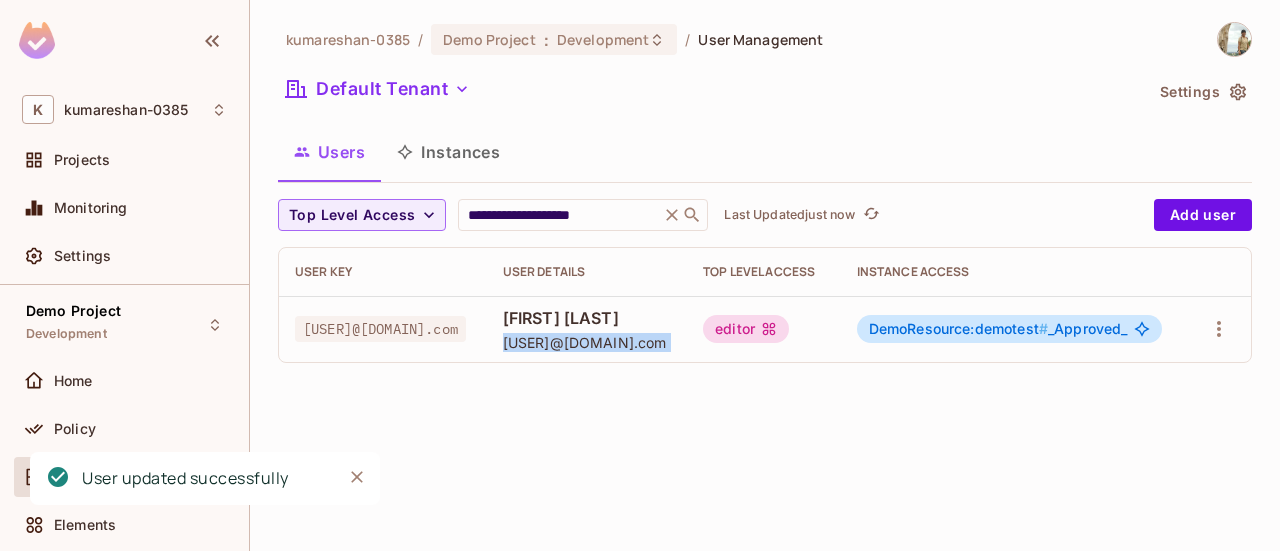 click on "[FIRST].[LAST]@[DOMAIN]" at bounding box center (587, 342) 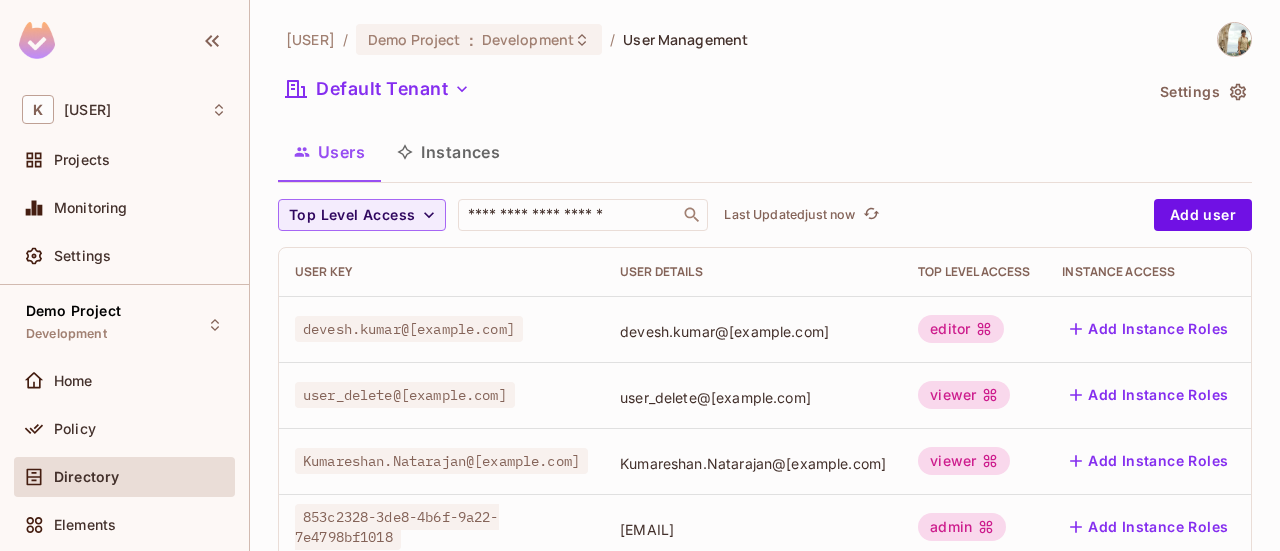 scroll, scrollTop: 0, scrollLeft: 0, axis: both 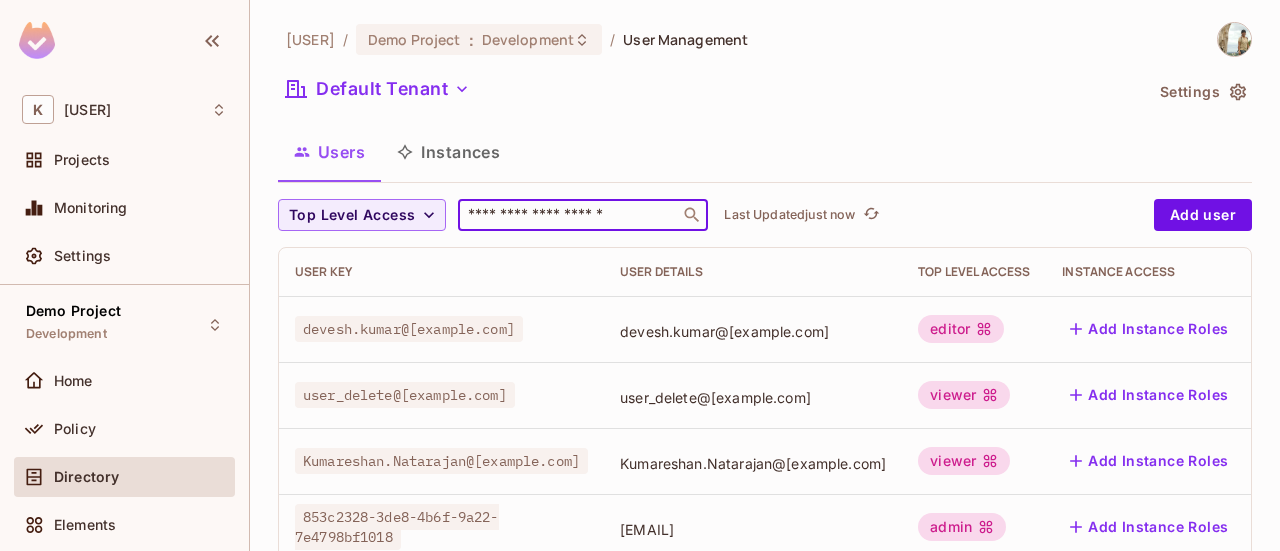 click at bounding box center (569, 215) 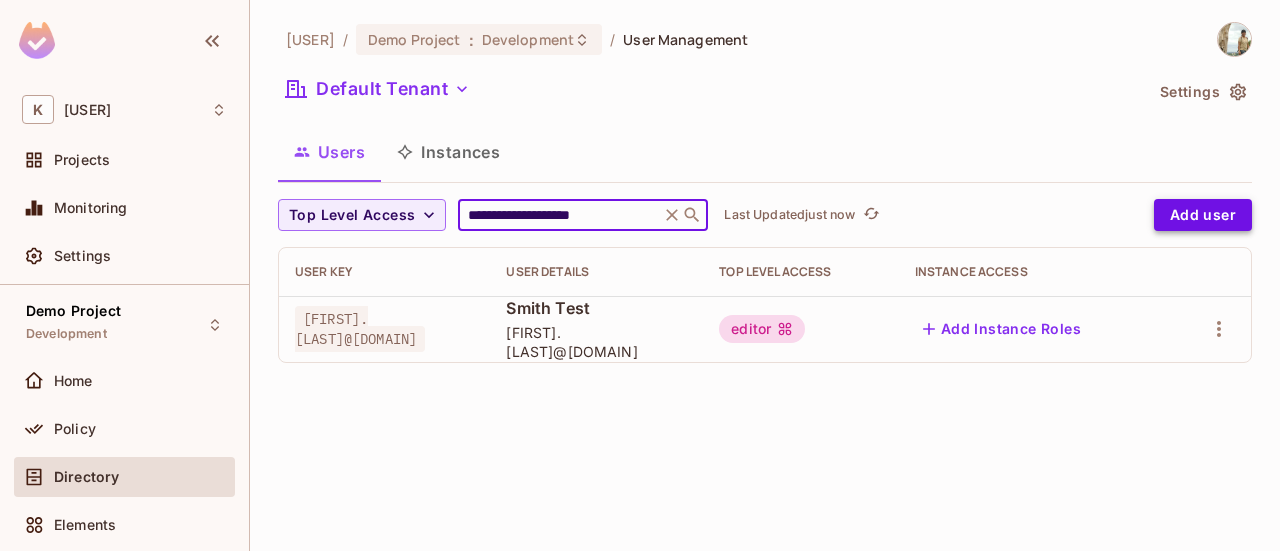 type on "**********" 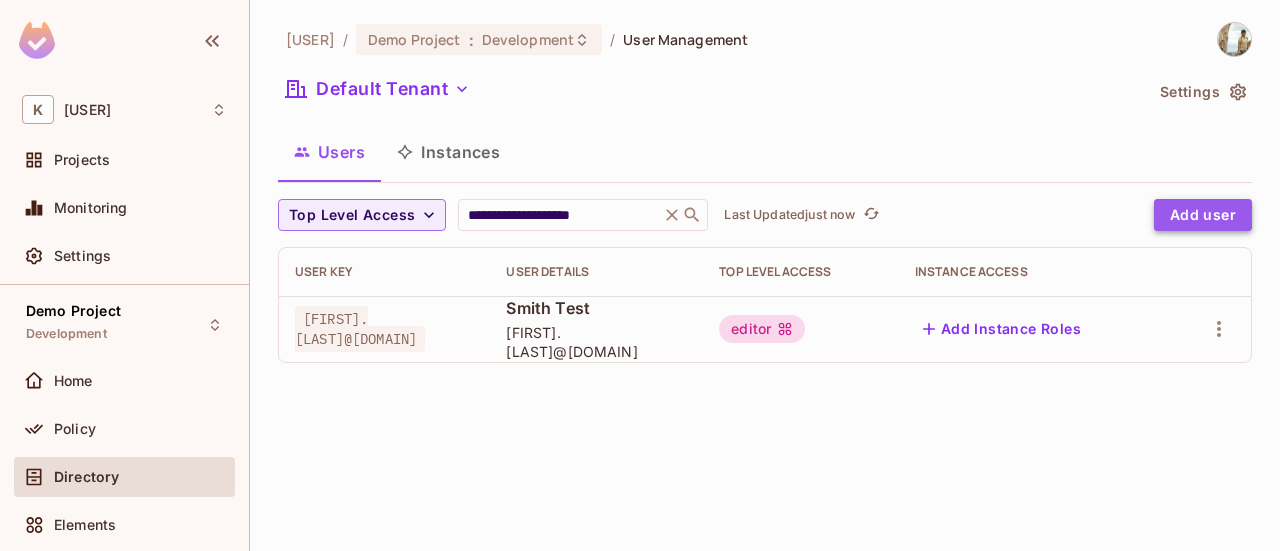 click on "Add user" at bounding box center [1203, 215] 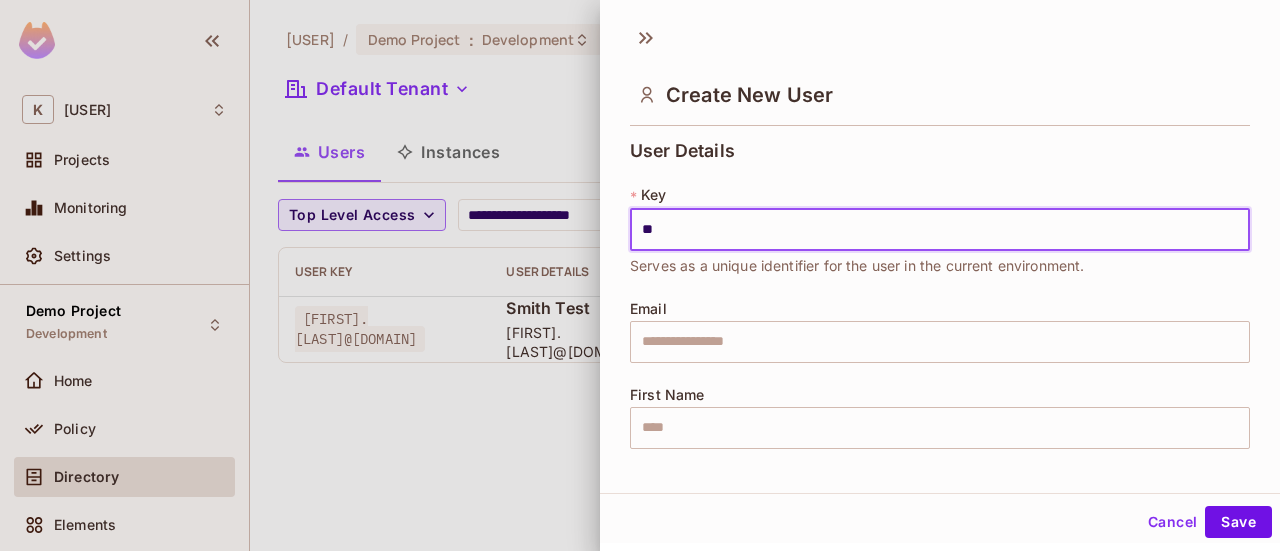 type on "**********" 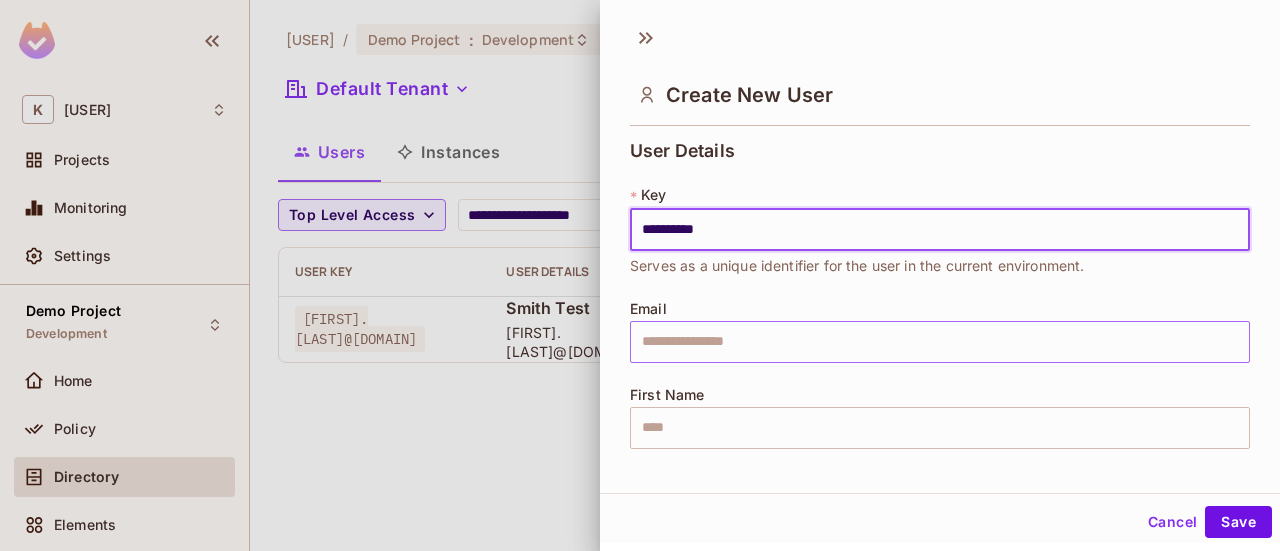 click at bounding box center [940, 342] 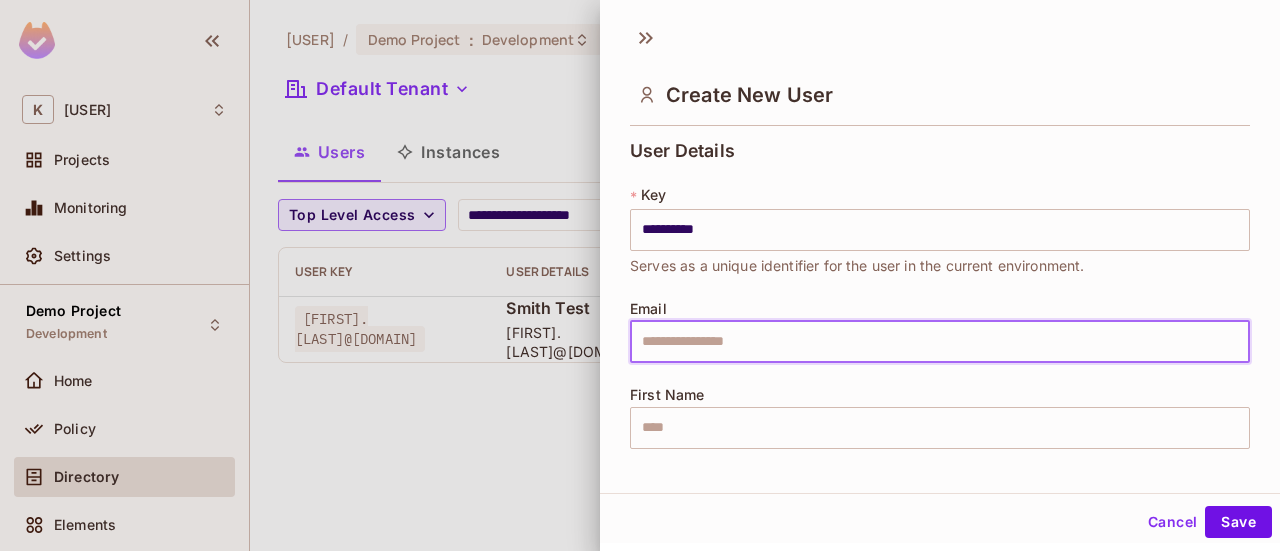 paste on "**********" 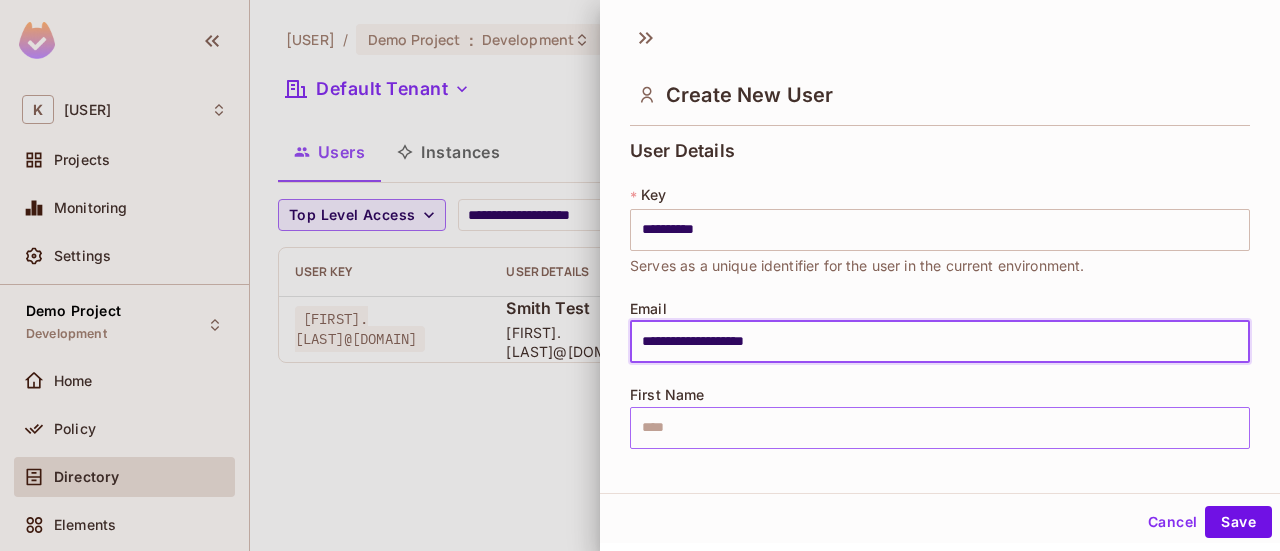 type on "**********" 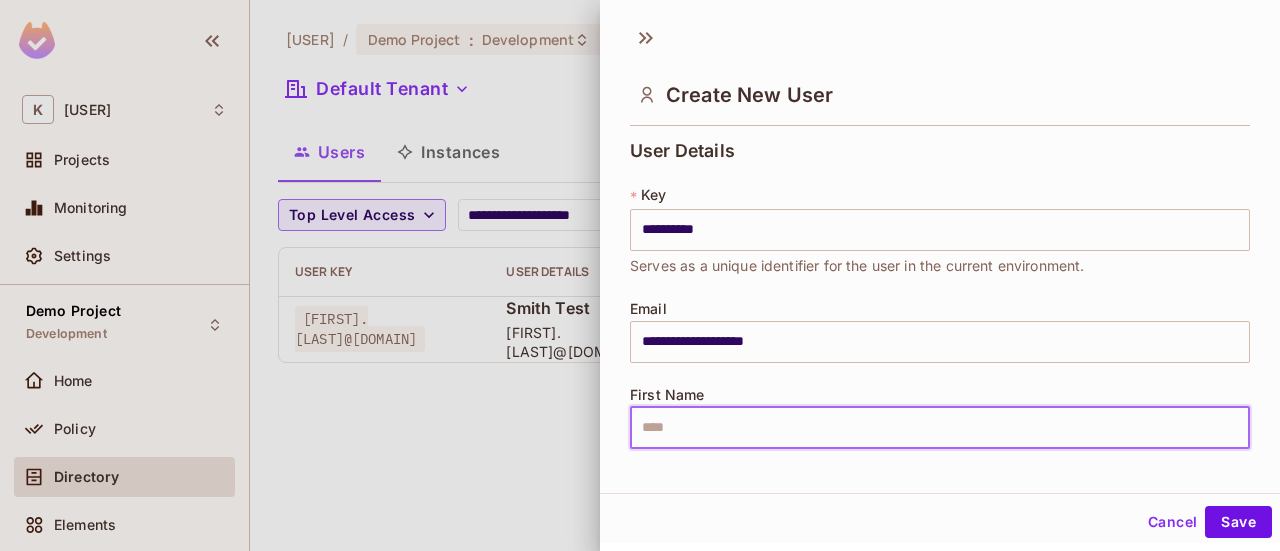 click at bounding box center [940, 428] 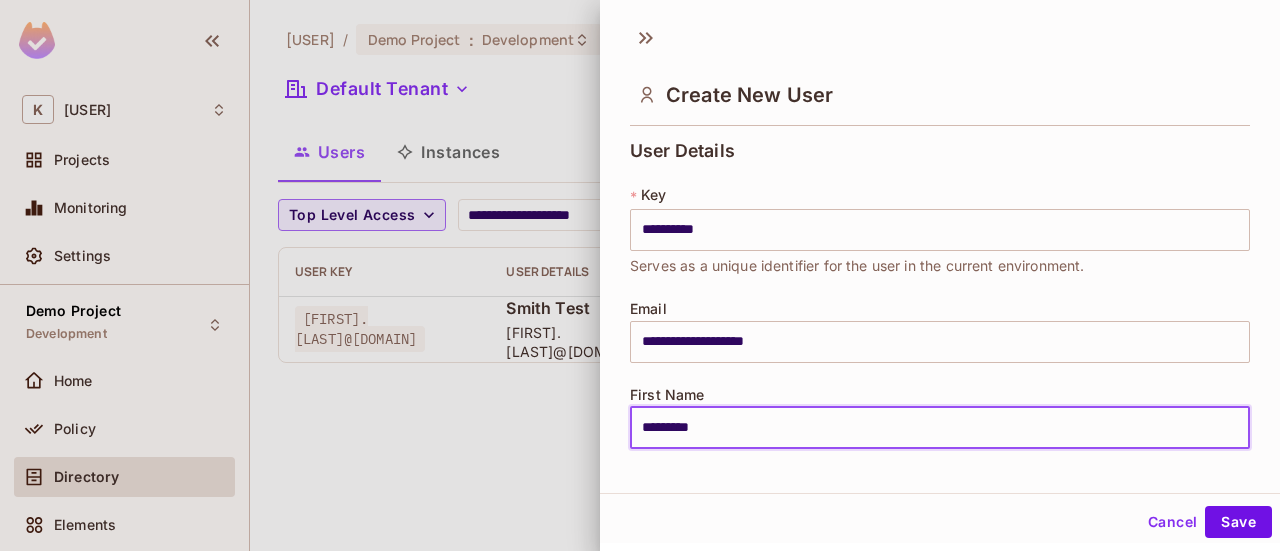 type on "*********" 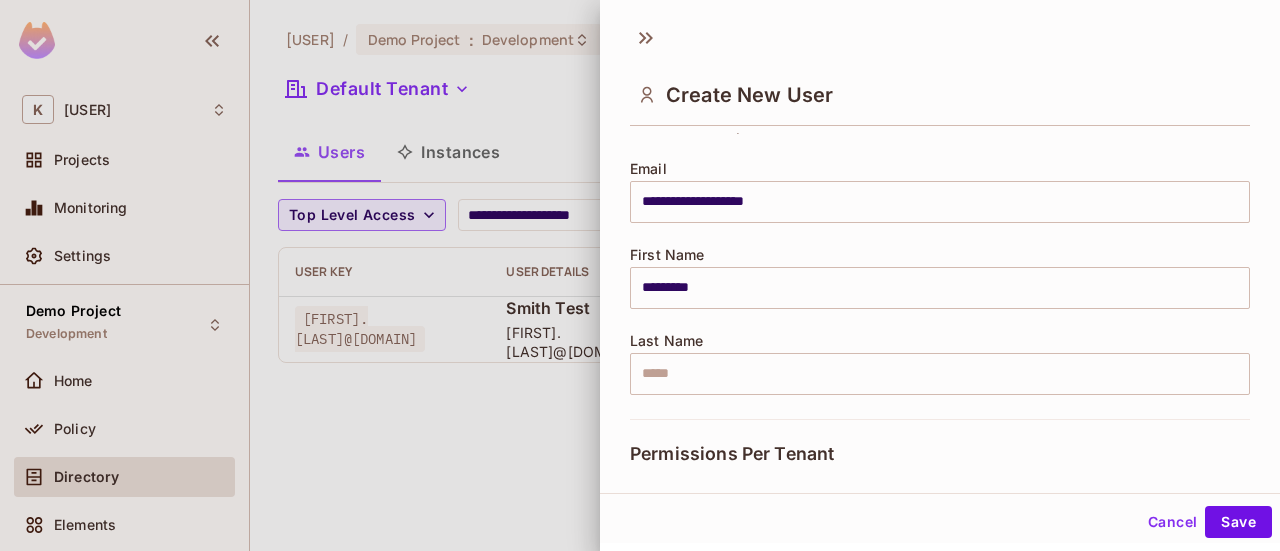 scroll, scrollTop: 145, scrollLeft: 0, axis: vertical 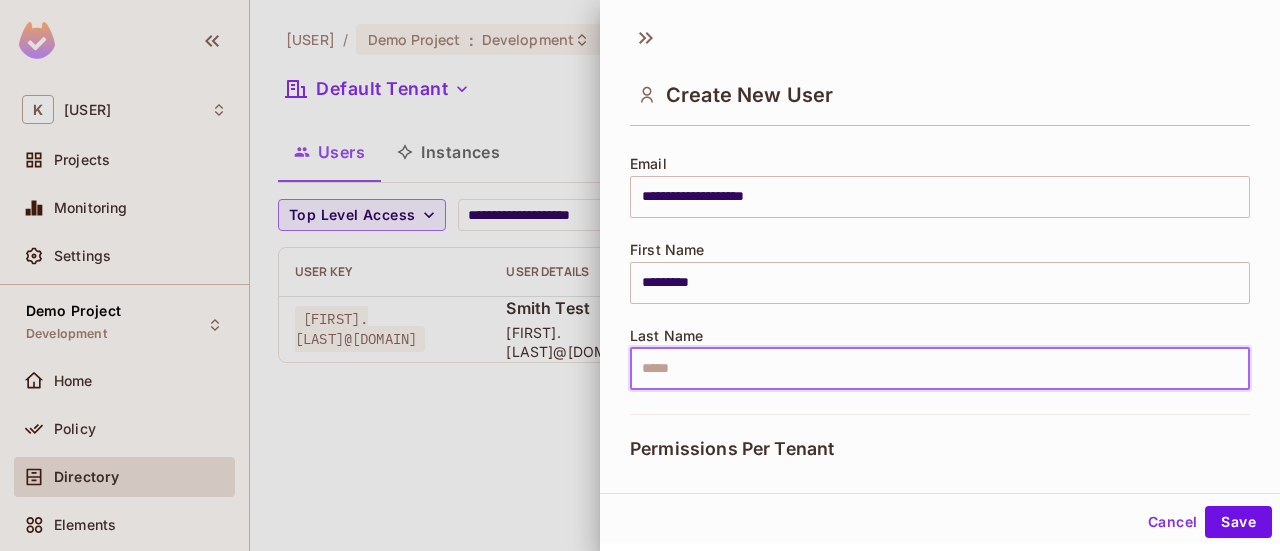 click at bounding box center [940, 369] 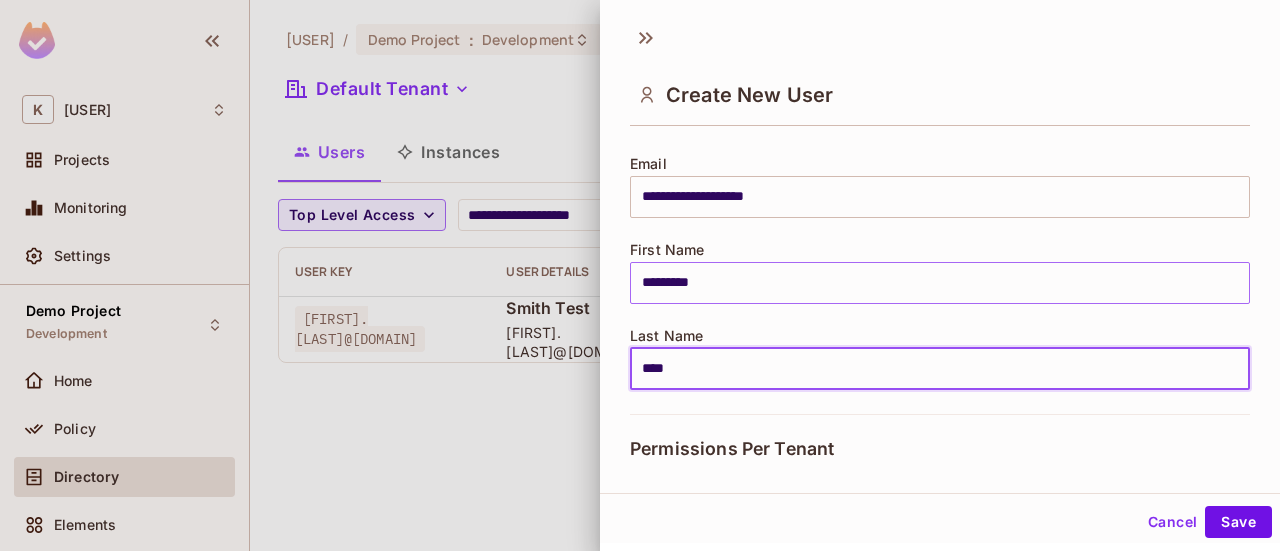 type on "****" 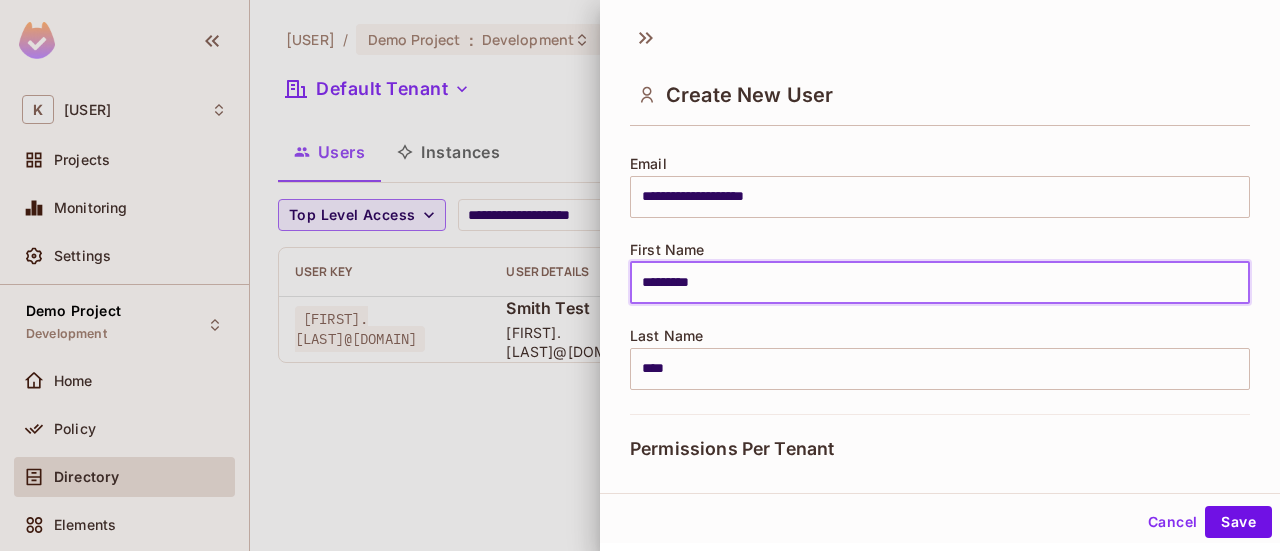 click on "*********" at bounding box center (940, 283) 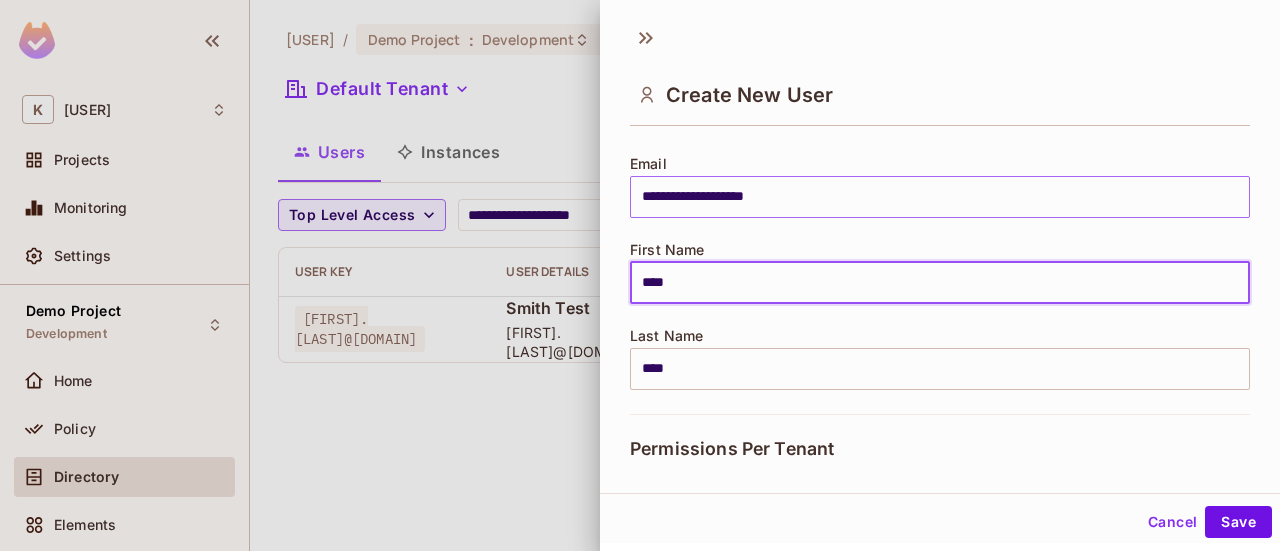 type on "****" 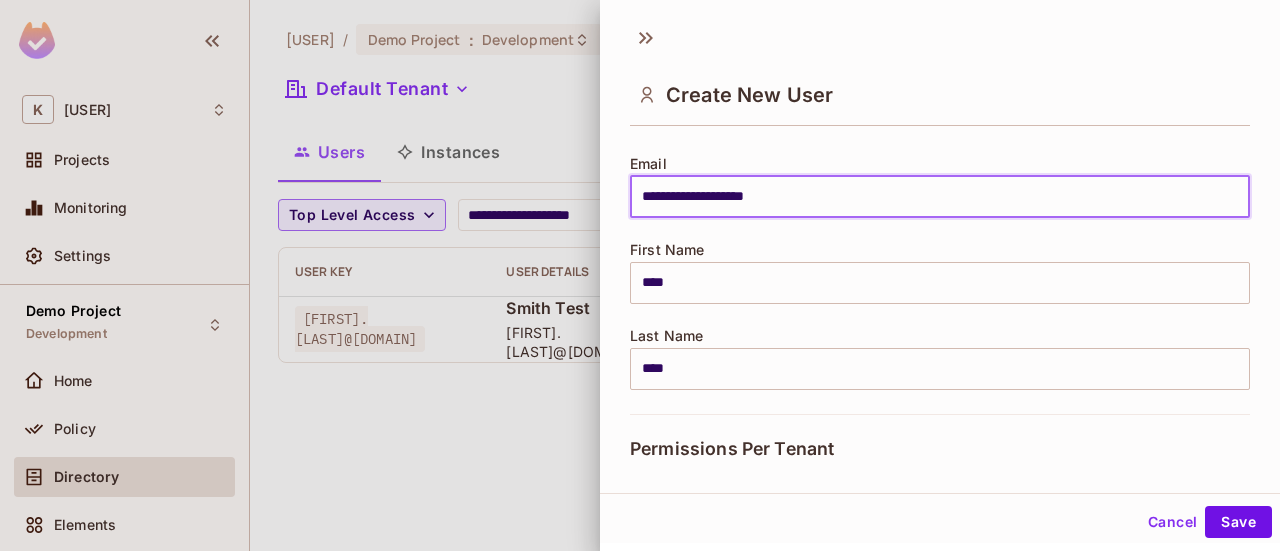 click on "**********" at bounding box center (940, 197) 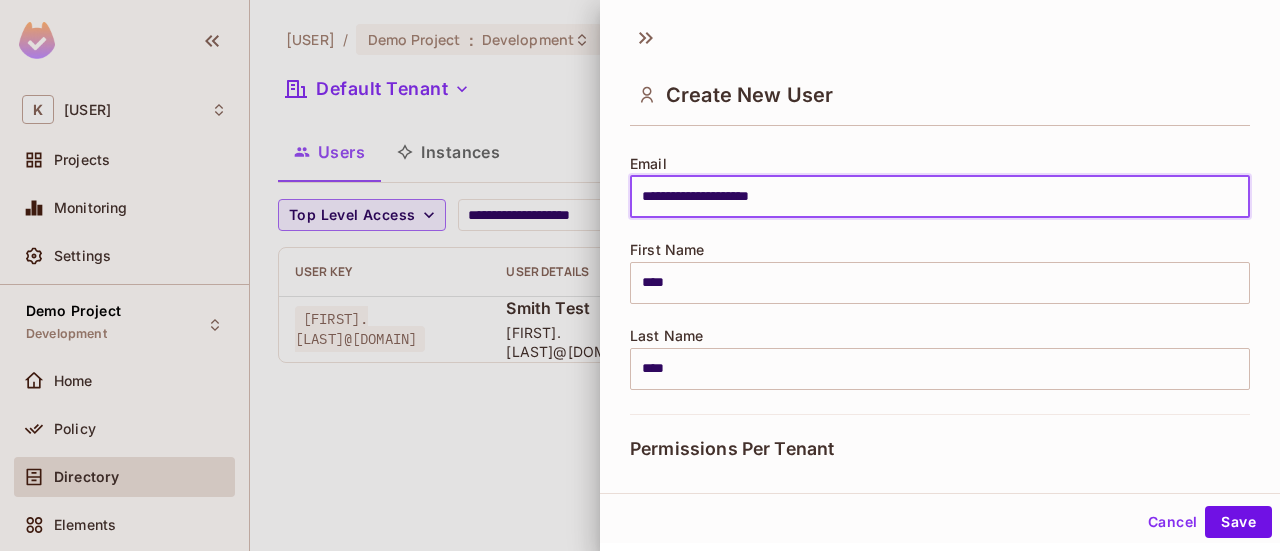 type on "**********" 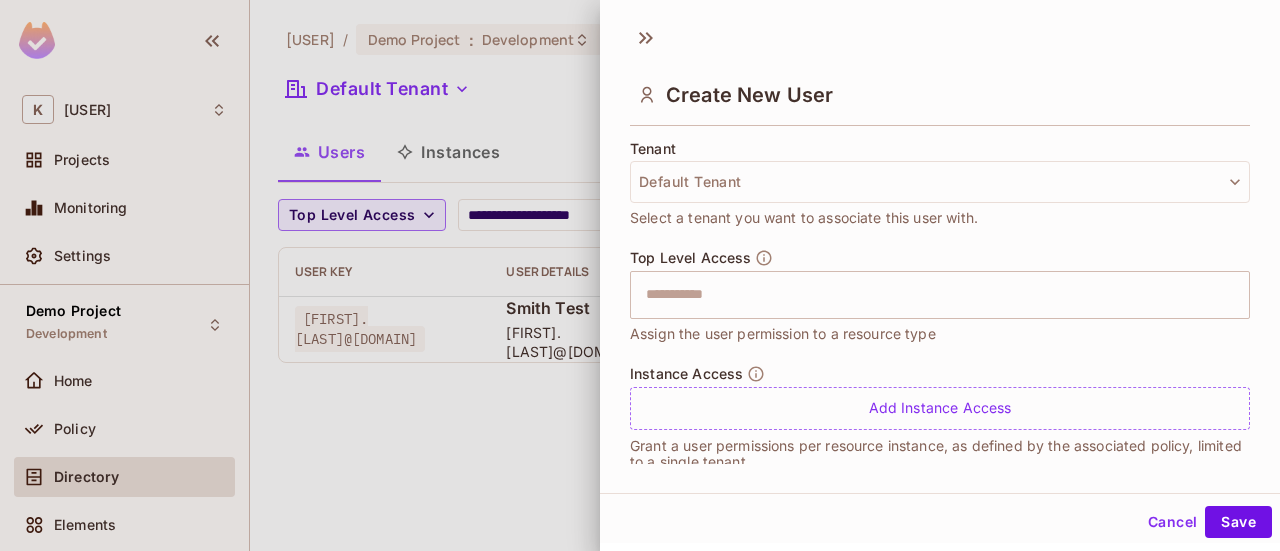 scroll, scrollTop: 489, scrollLeft: 0, axis: vertical 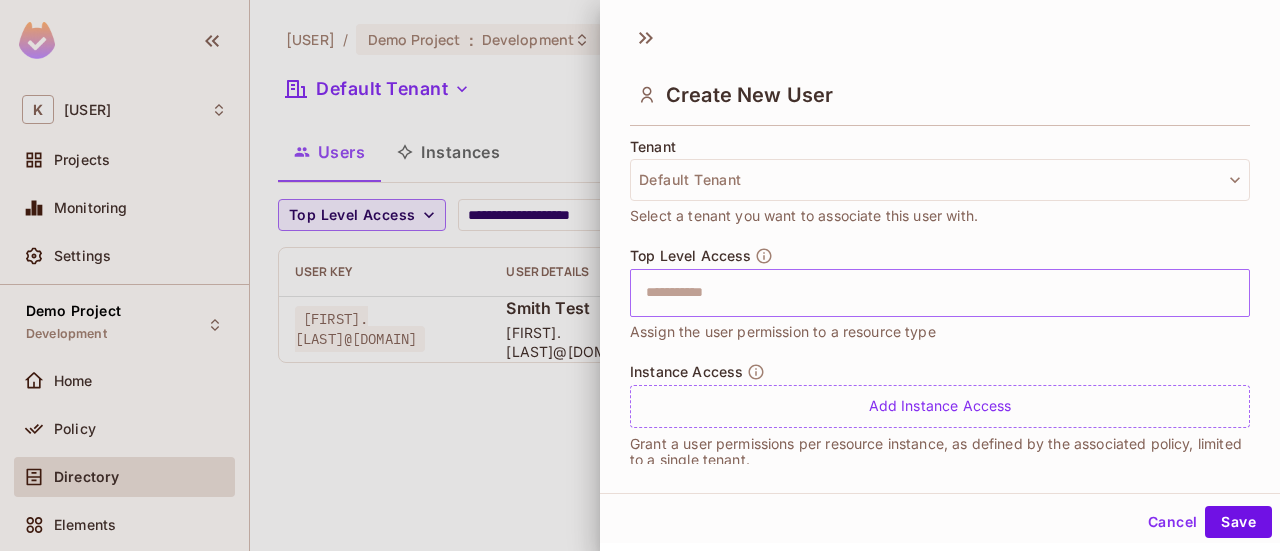 click on "​" at bounding box center (940, 293) 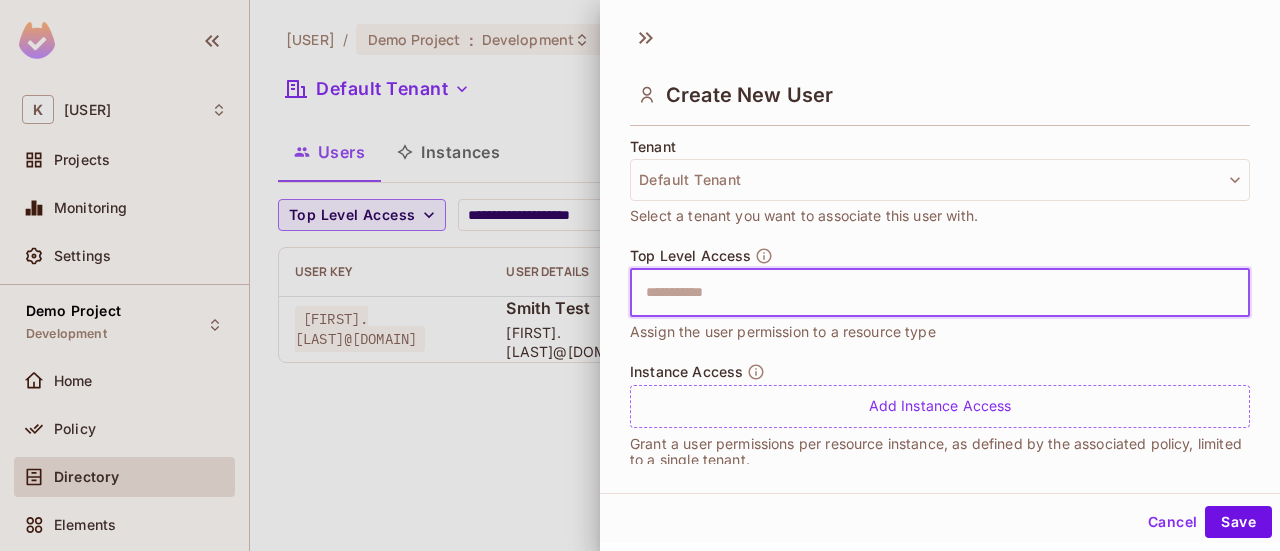 click at bounding box center [922, 293] 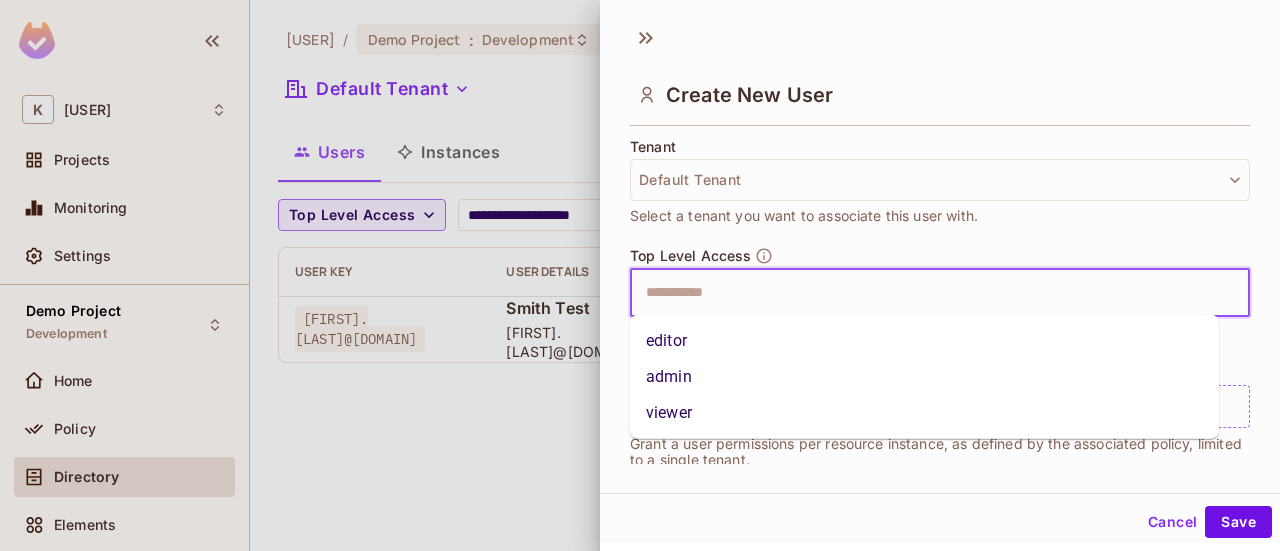 click at bounding box center (922, 293) 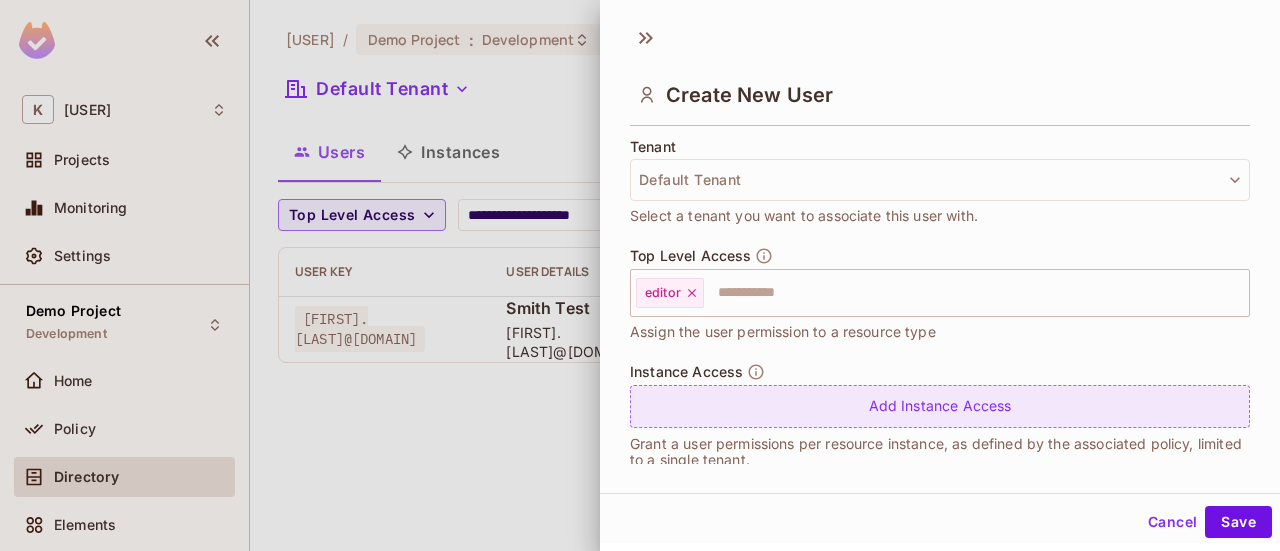 click on "Add Instance Access" at bounding box center (940, 406) 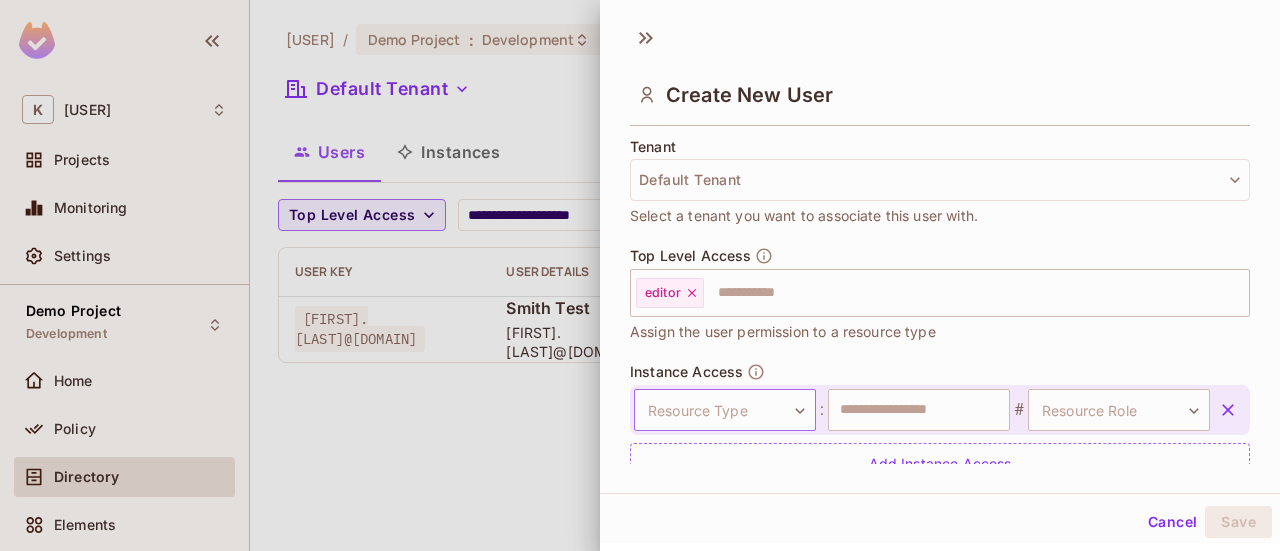 click on "**********" at bounding box center [640, 275] 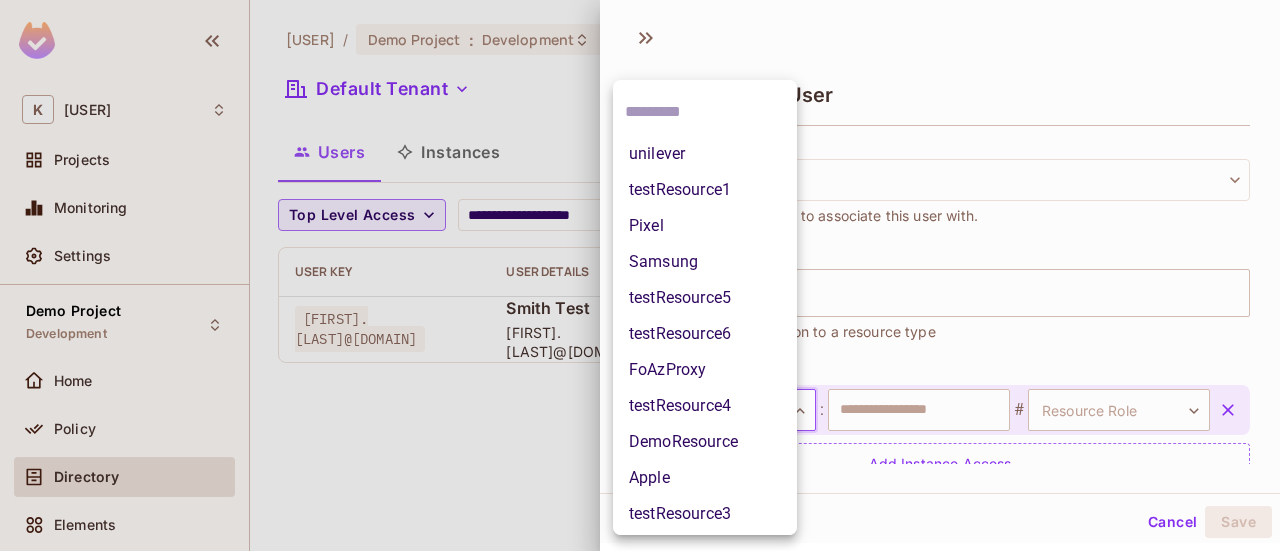click on "DemoResource" at bounding box center [705, 442] 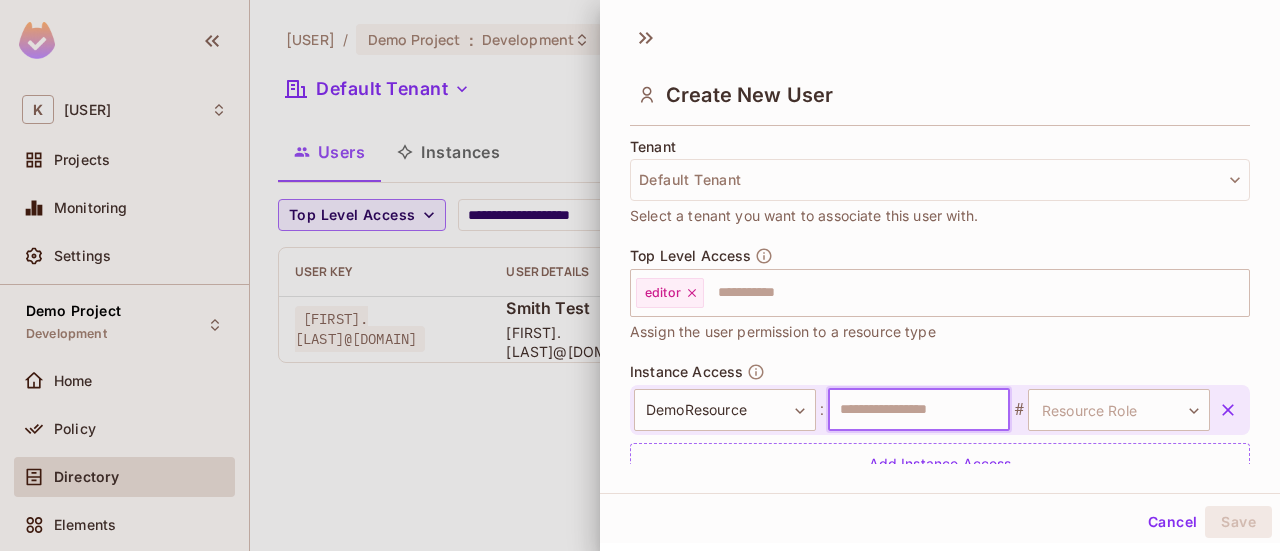 click at bounding box center (919, 410) 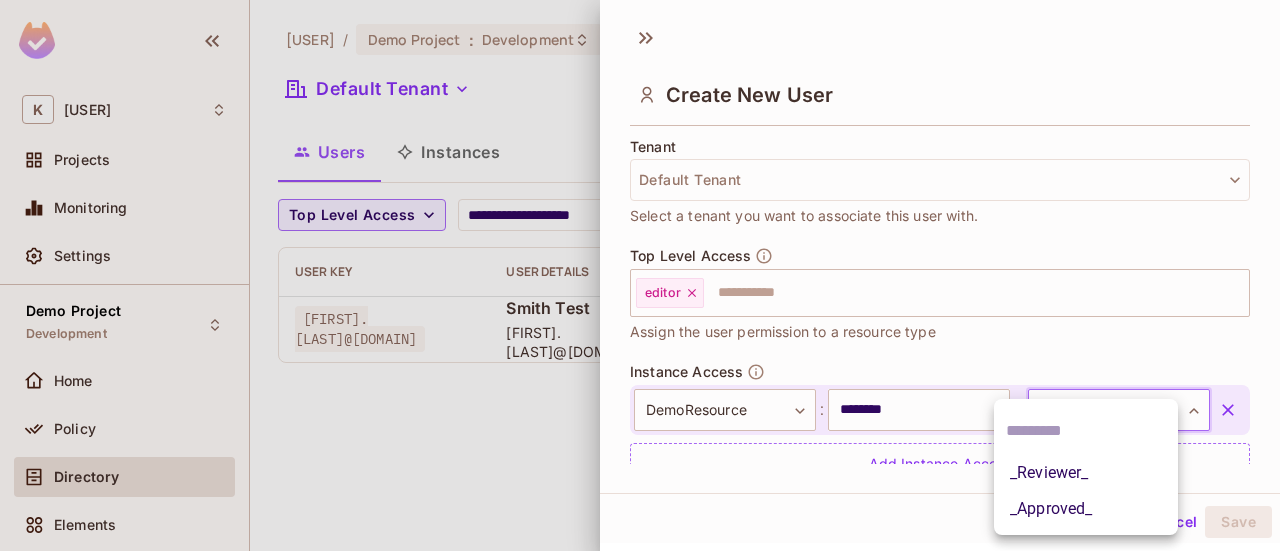 click on "**********" at bounding box center (640, 275) 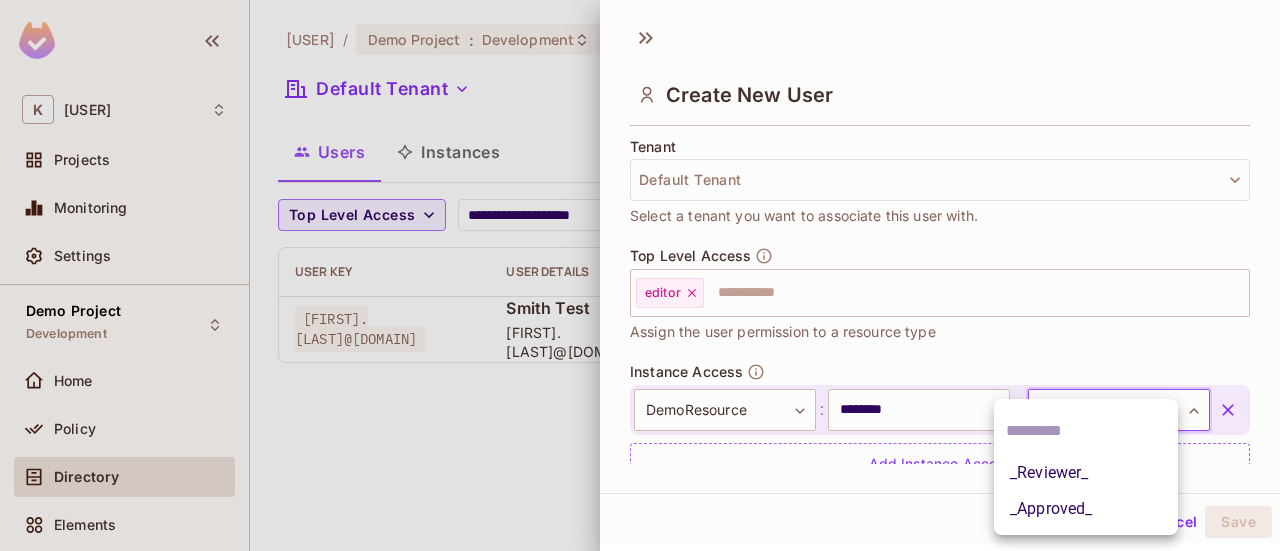 click on "_Approved_" at bounding box center (1086, 509) 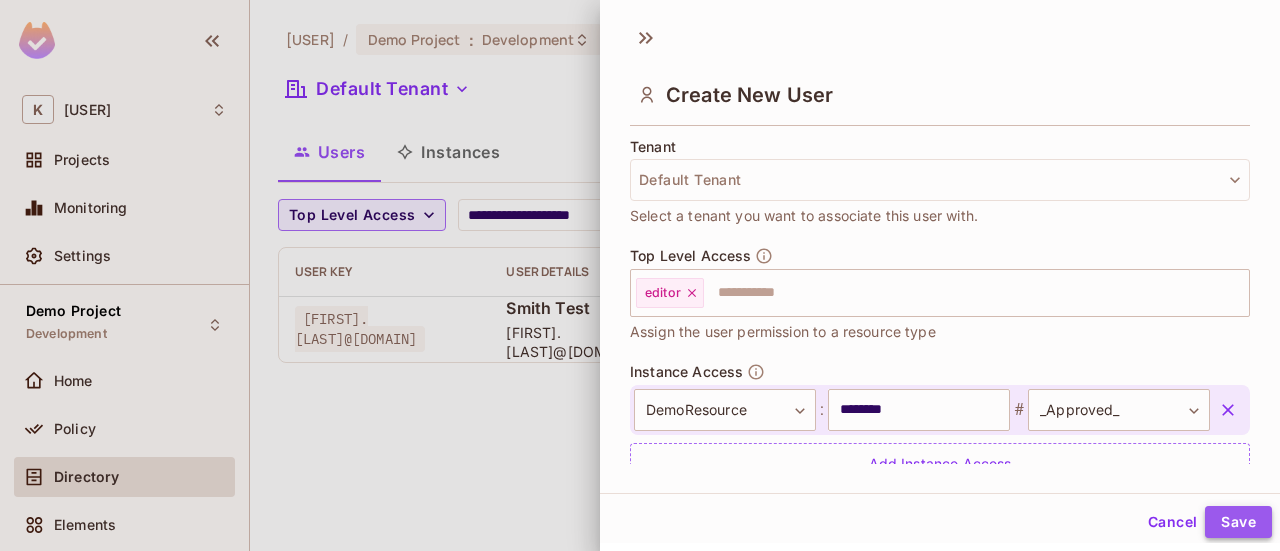 click on "Save" at bounding box center [1238, 522] 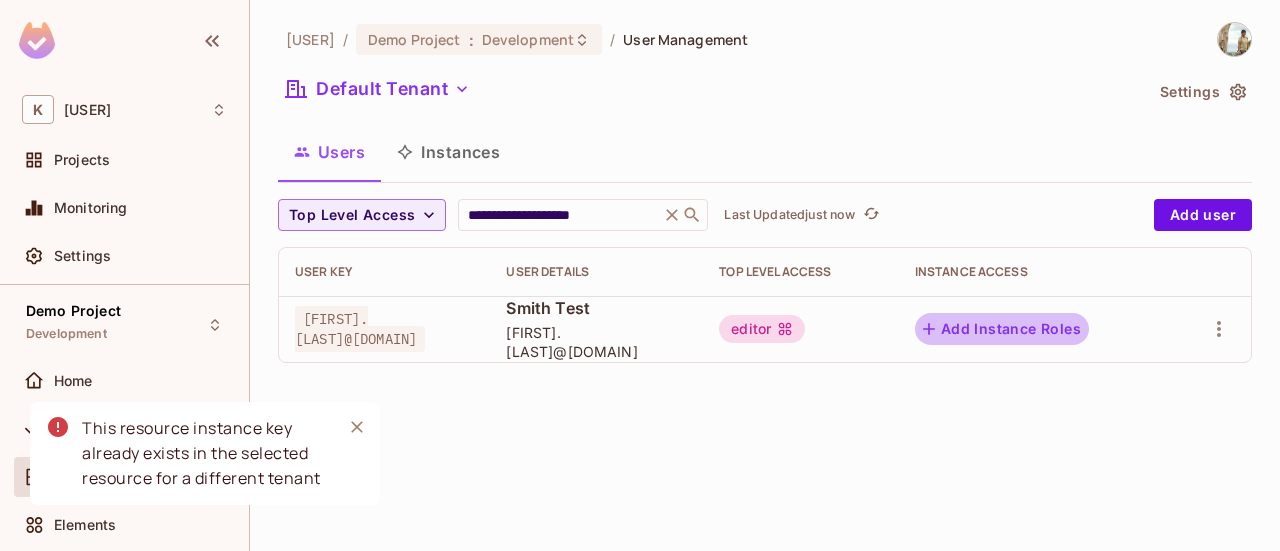 click on "Add Instance Roles" at bounding box center (1002, 329) 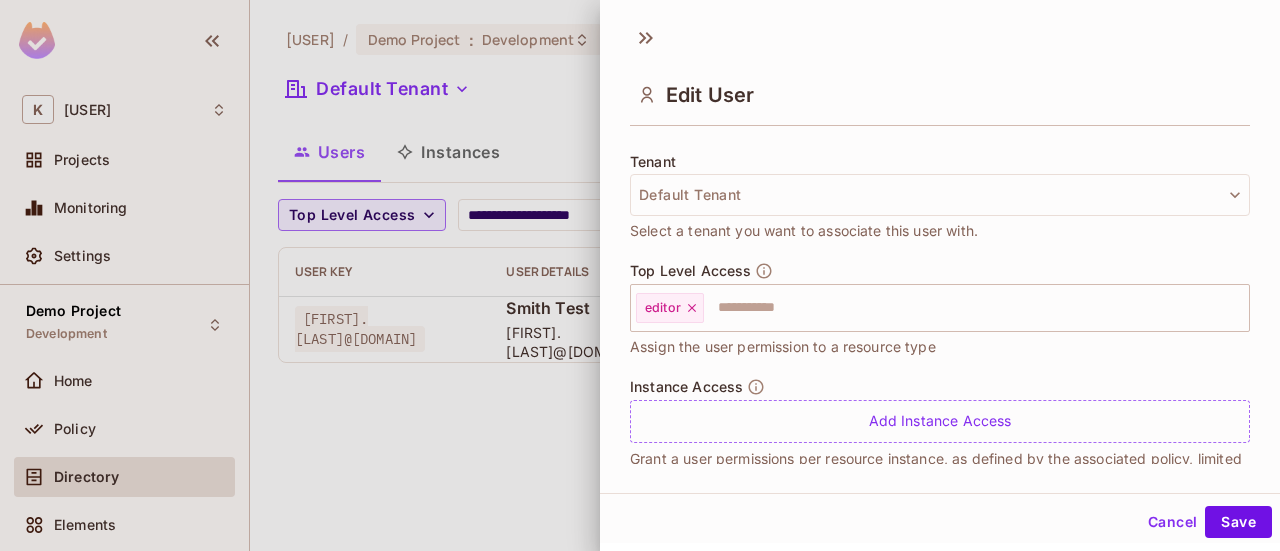 scroll, scrollTop: 512, scrollLeft: 0, axis: vertical 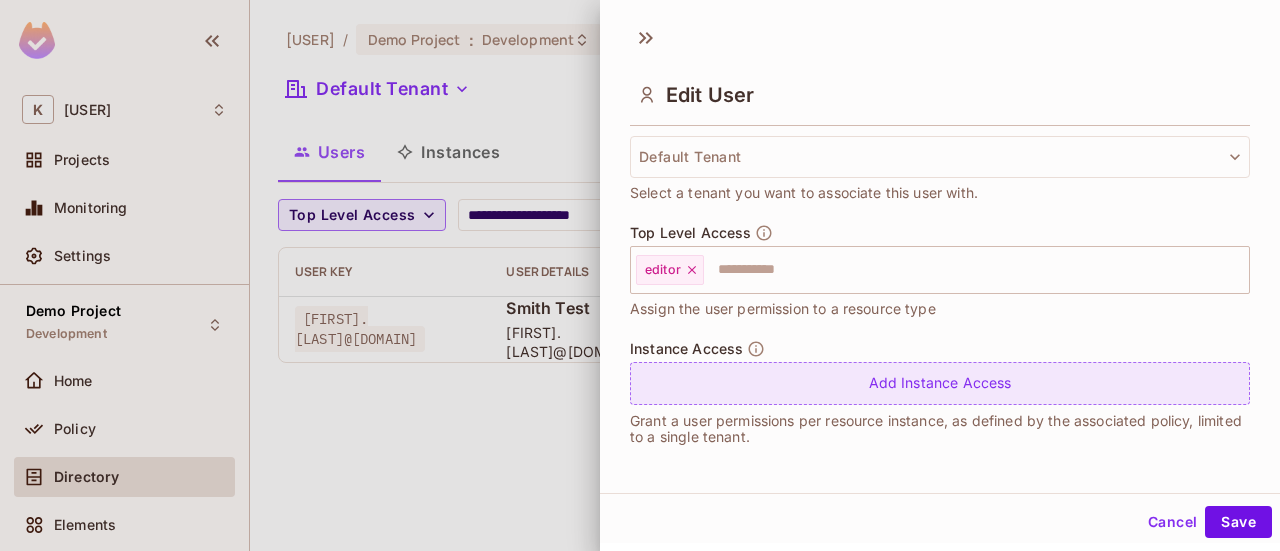 click on "Add Instance Access" at bounding box center [940, 383] 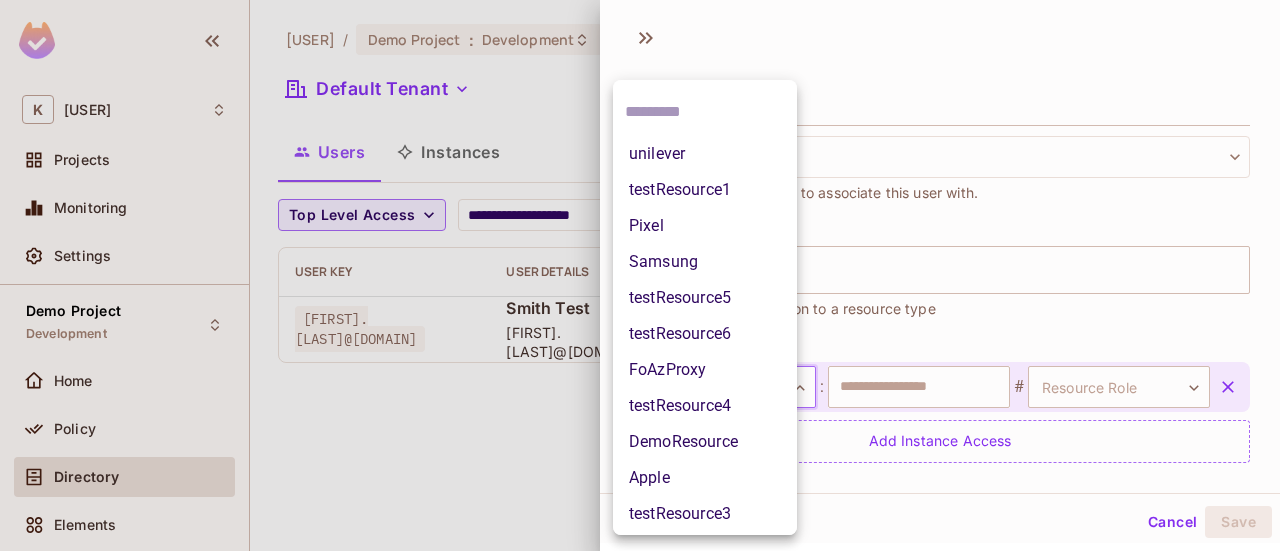click on "**********" at bounding box center (640, 275) 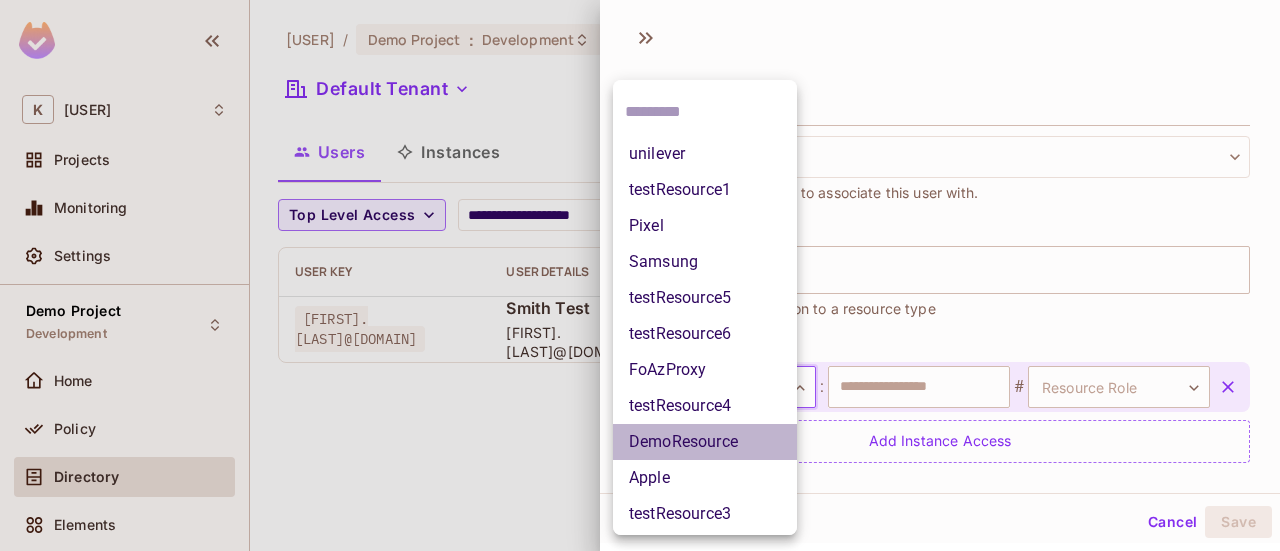 click on "DemoResource" at bounding box center [705, 442] 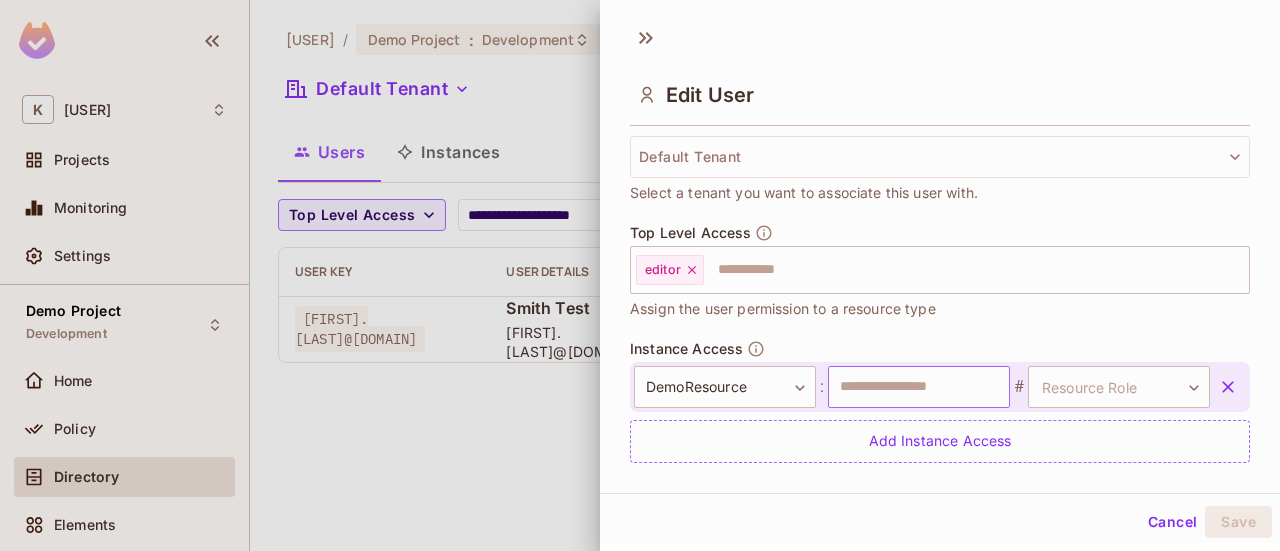 click at bounding box center (919, 387) 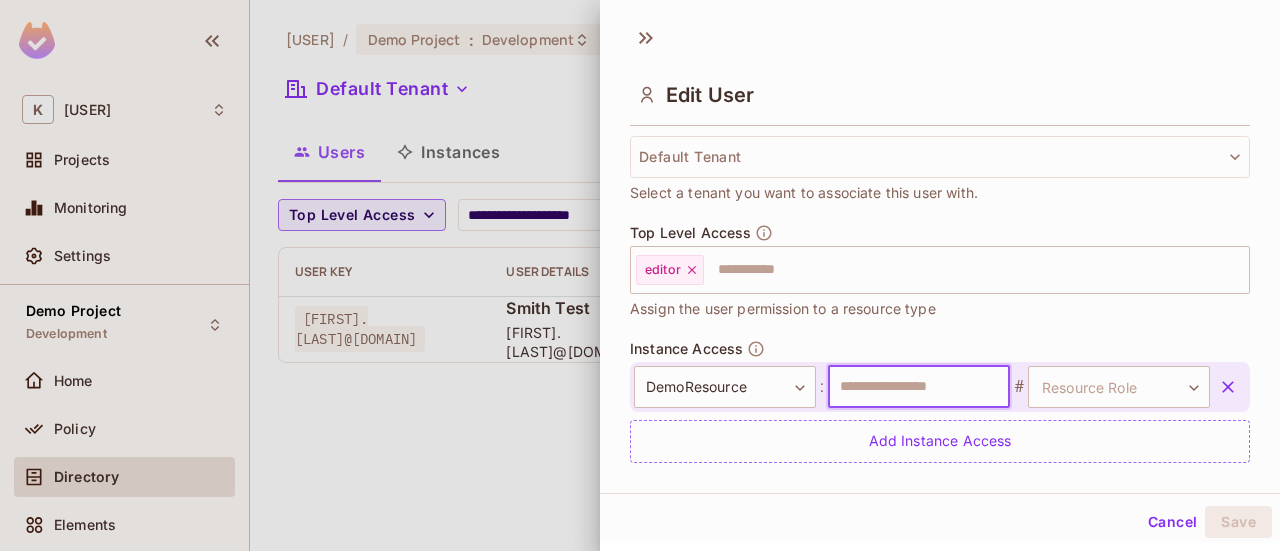 type on "****" 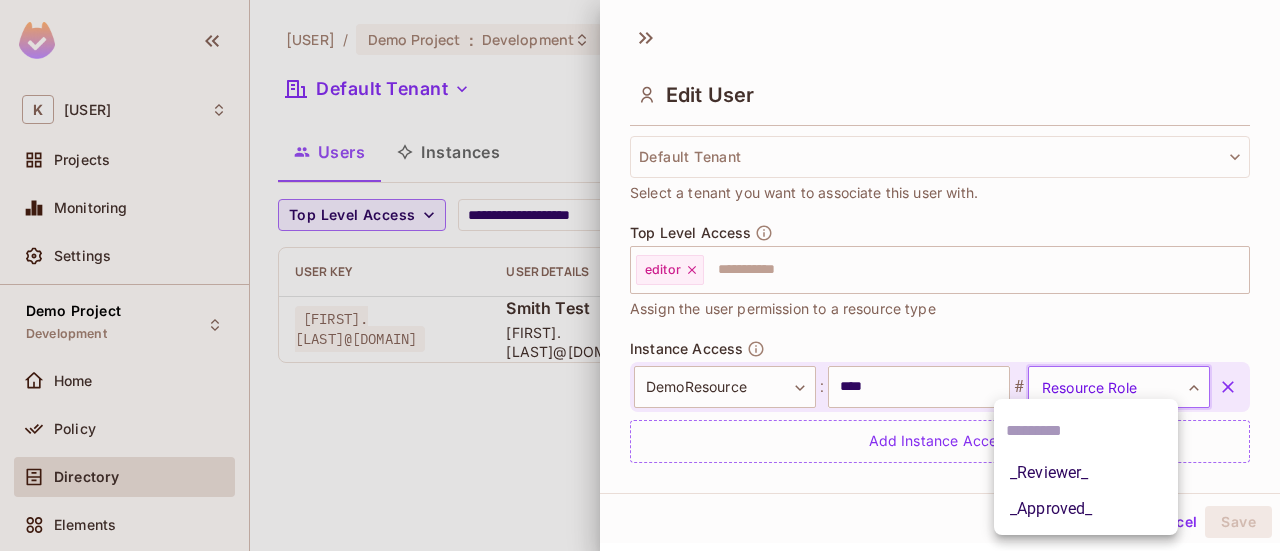 click on "**********" at bounding box center [640, 275] 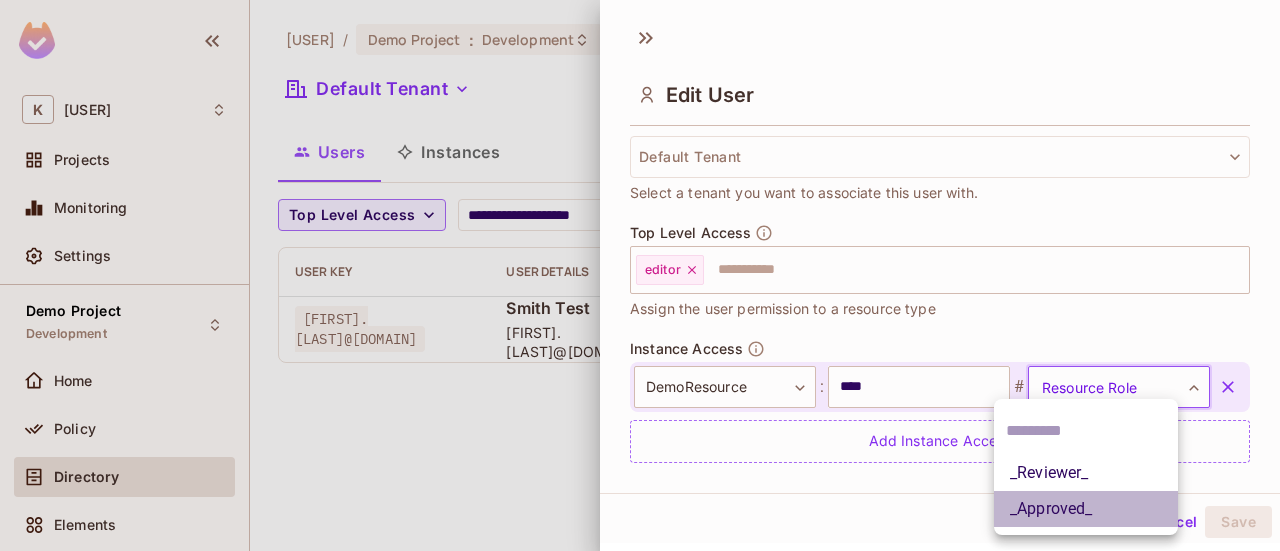 click on "_Approved_" at bounding box center (1086, 509) 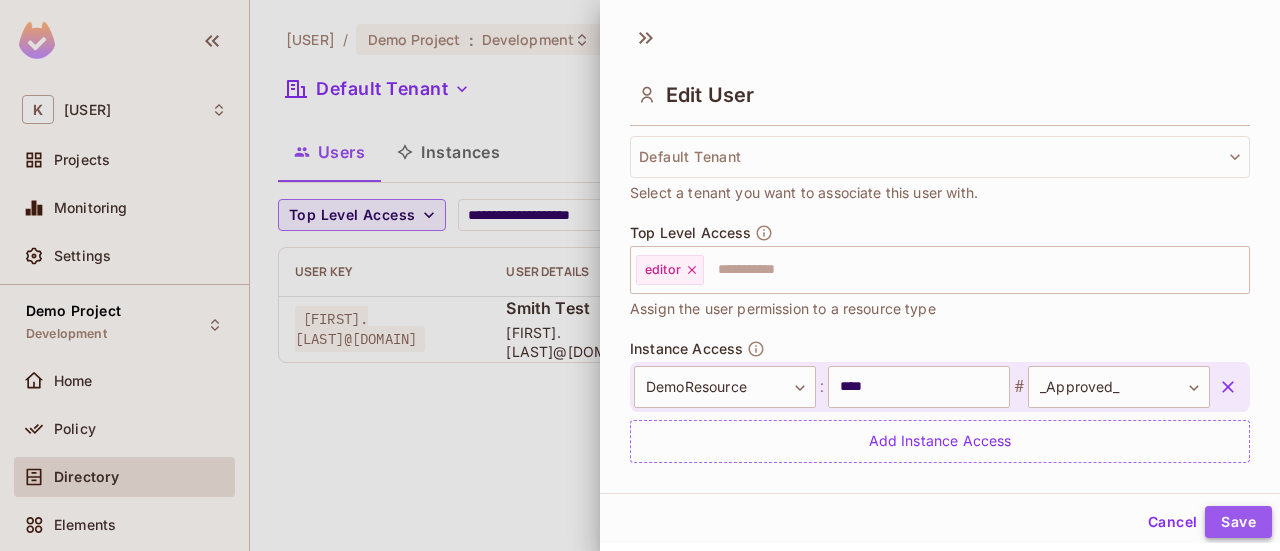 click on "Save" at bounding box center [1238, 522] 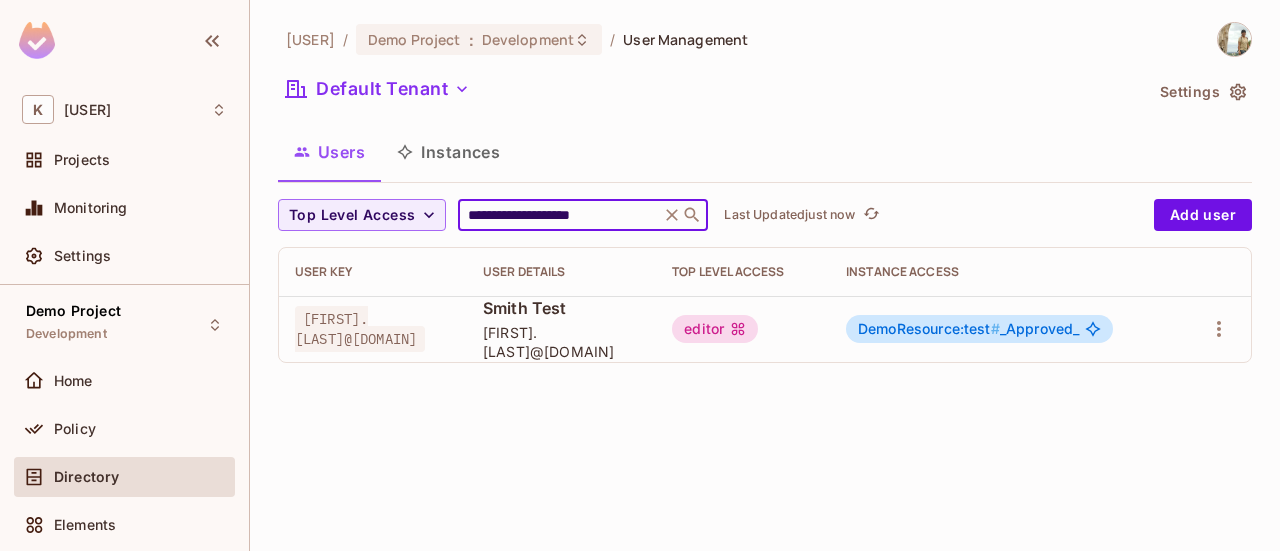 click on "**********" at bounding box center (559, 215) 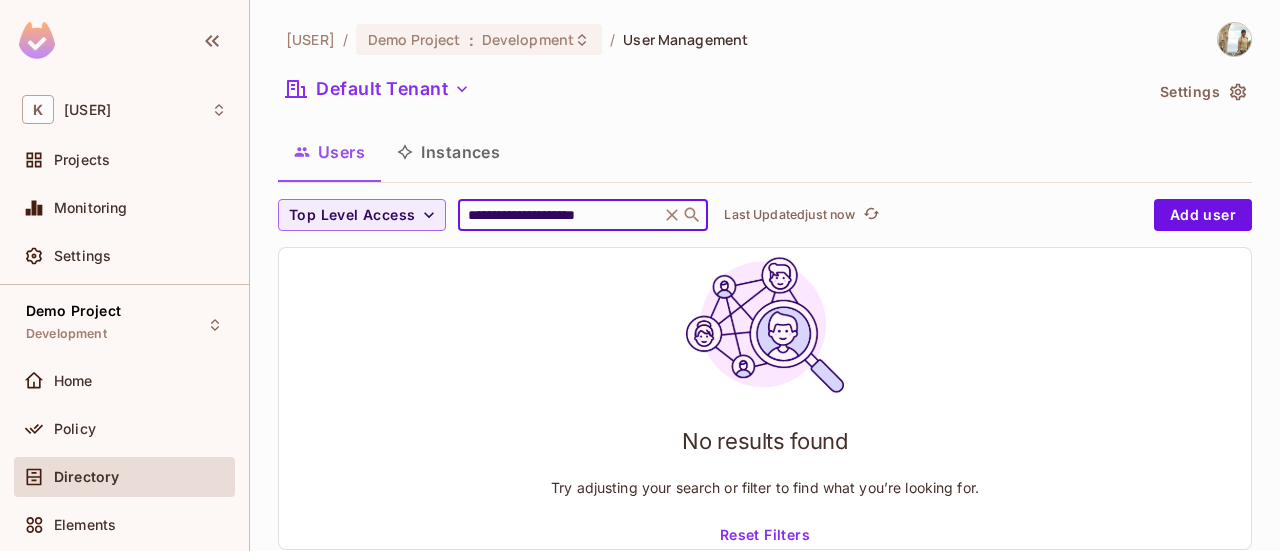 click on "**********" at bounding box center [559, 215] 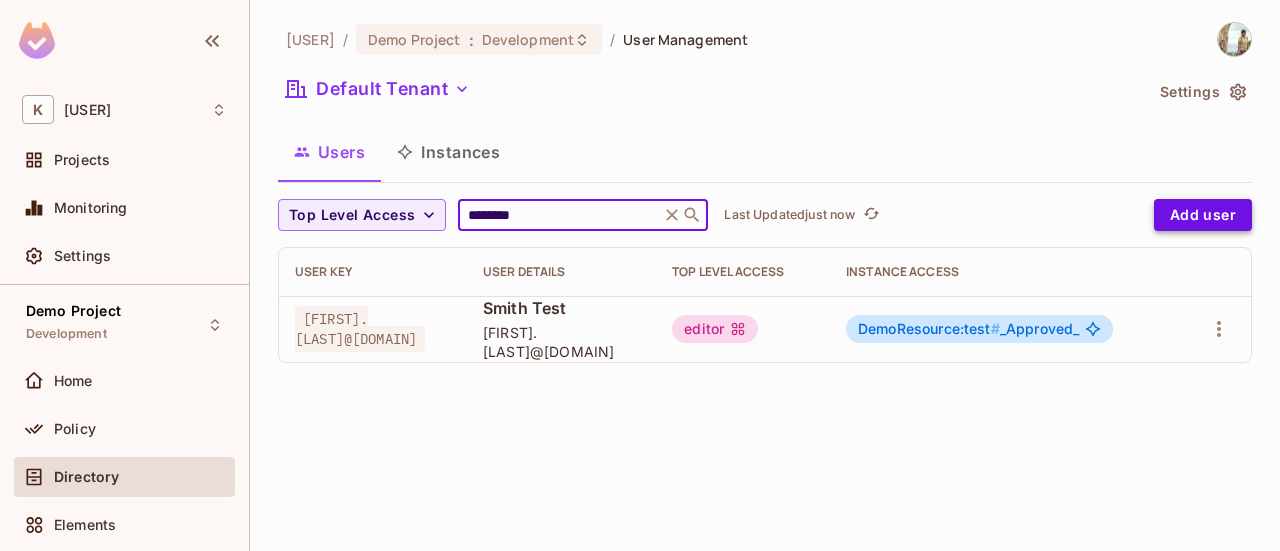 type on "********" 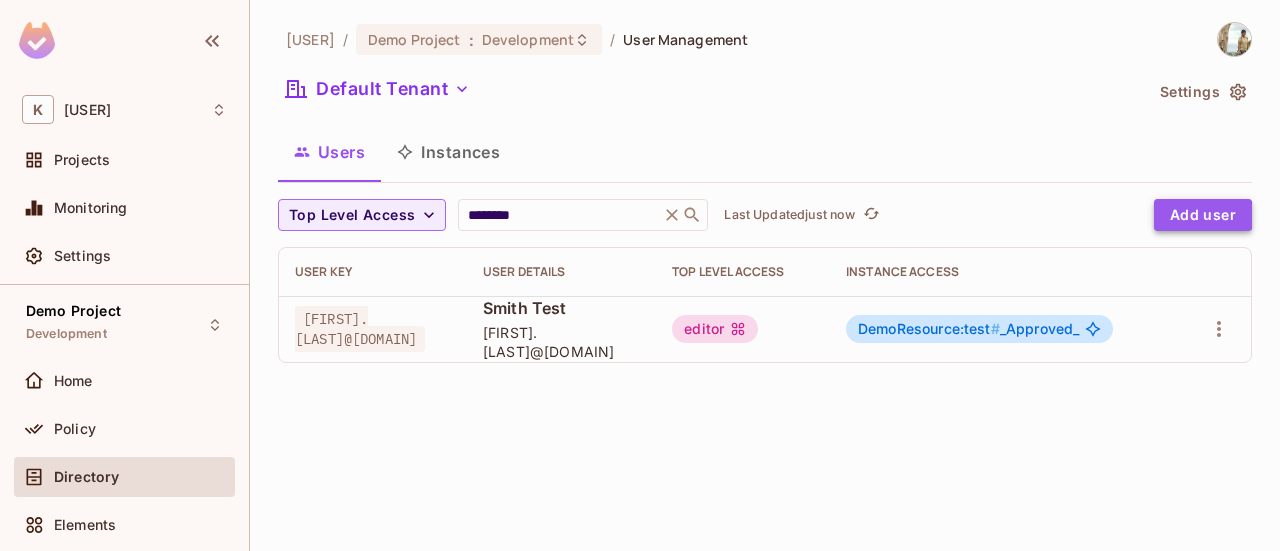 click on "Add user" at bounding box center [1203, 215] 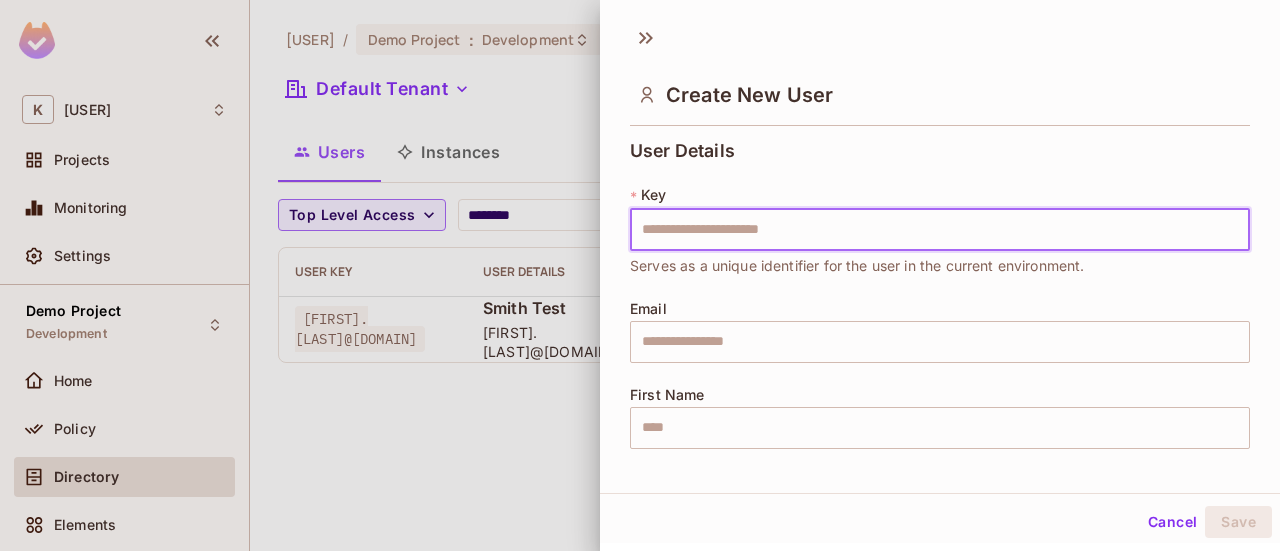 click at bounding box center (940, 230) 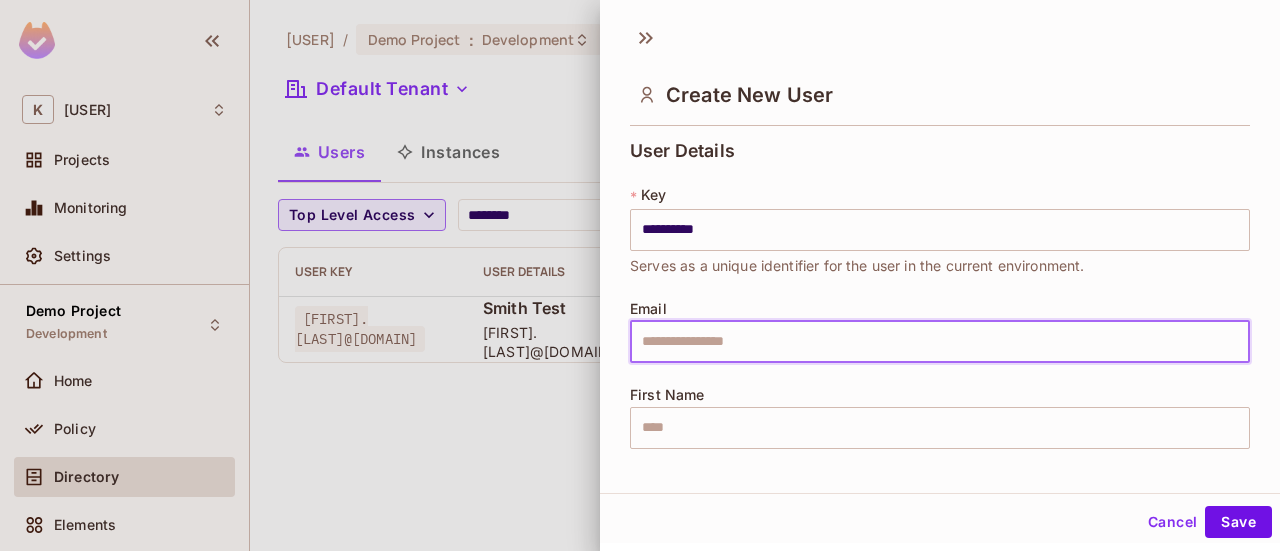 click at bounding box center [940, 342] 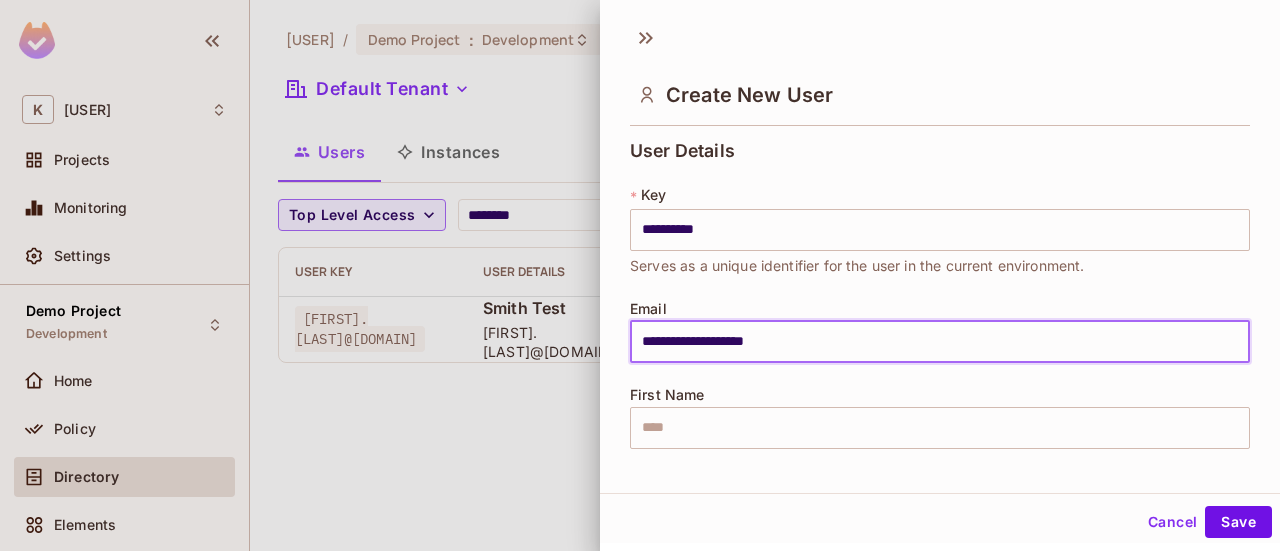 click on "**********" at bounding box center [940, 342] 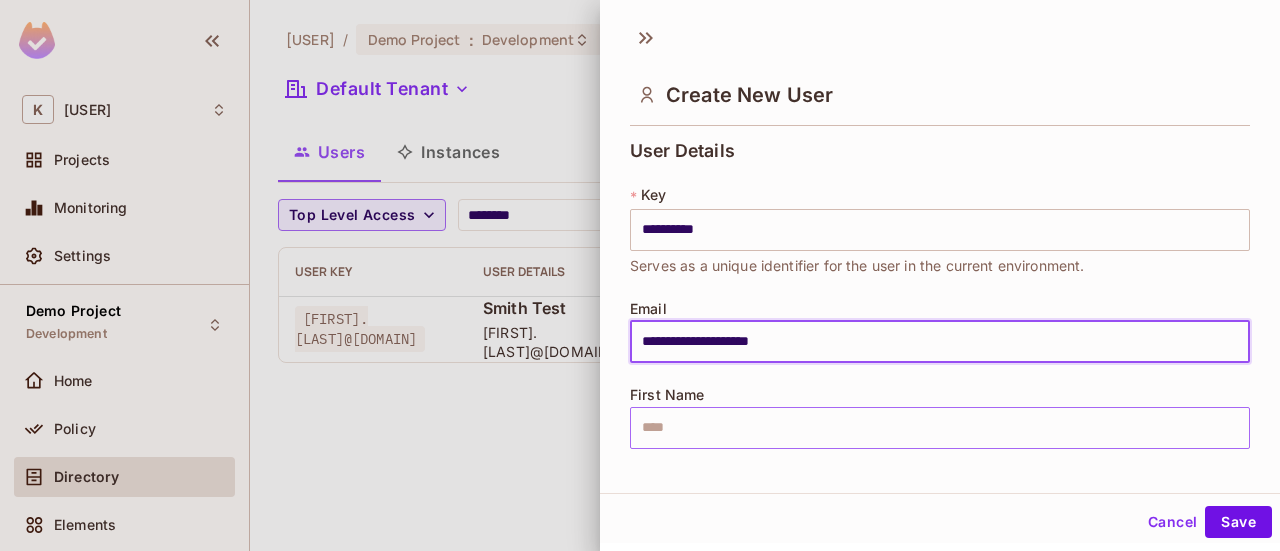 type on "**********" 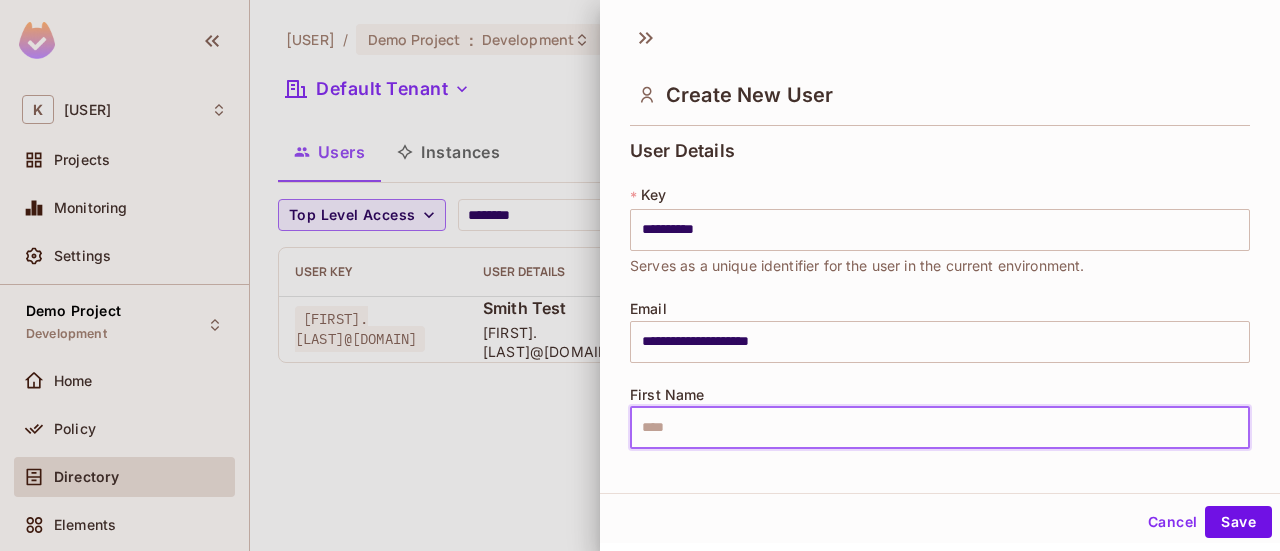 click at bounding box center (940, 428) 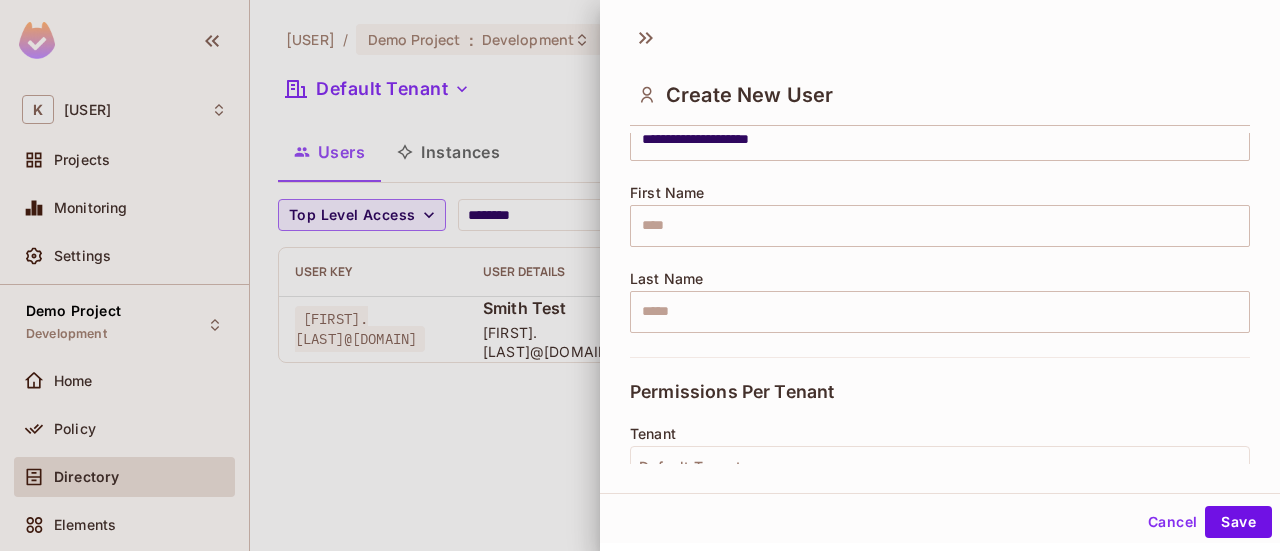 scroll, scrollTop: 117, scrollLeft: 0, axis: vertical 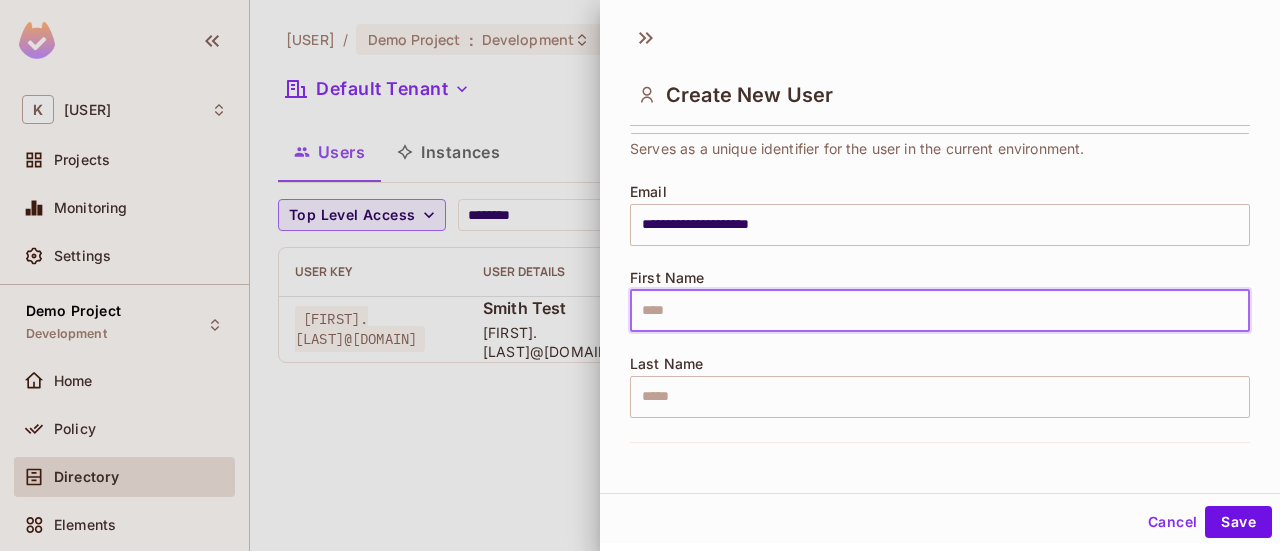 click at bounding box center (940, 311) 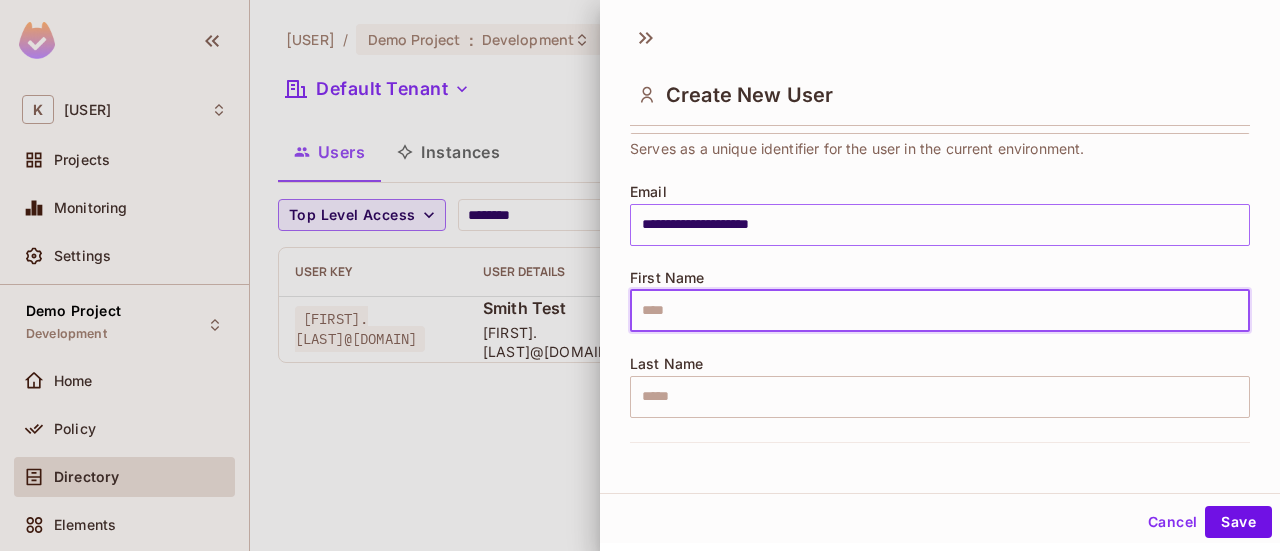 type on "********" 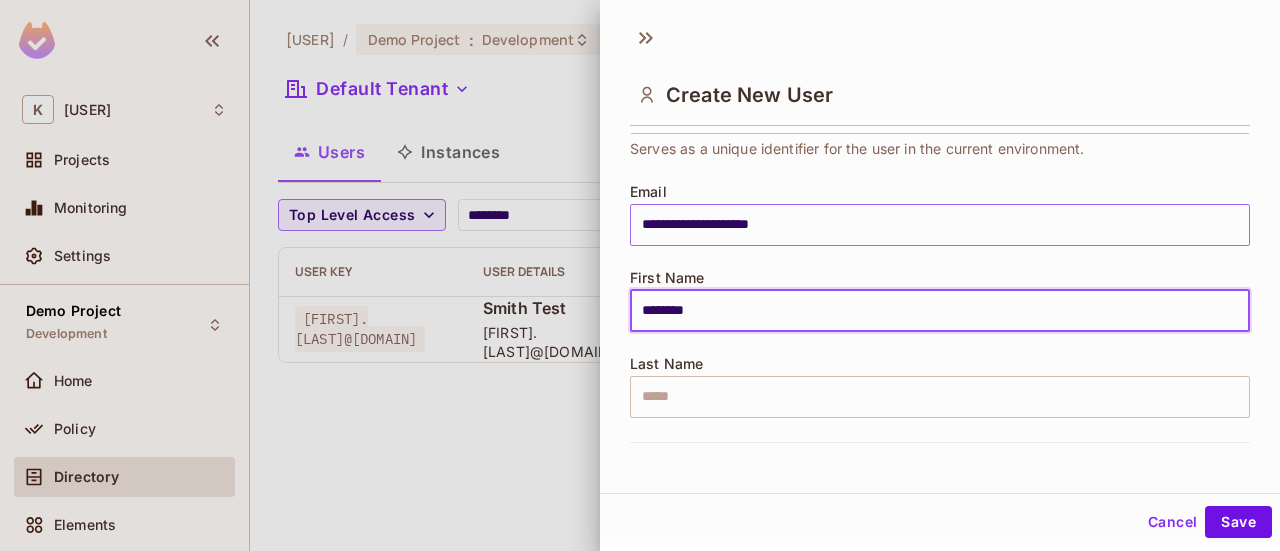 type on "***" 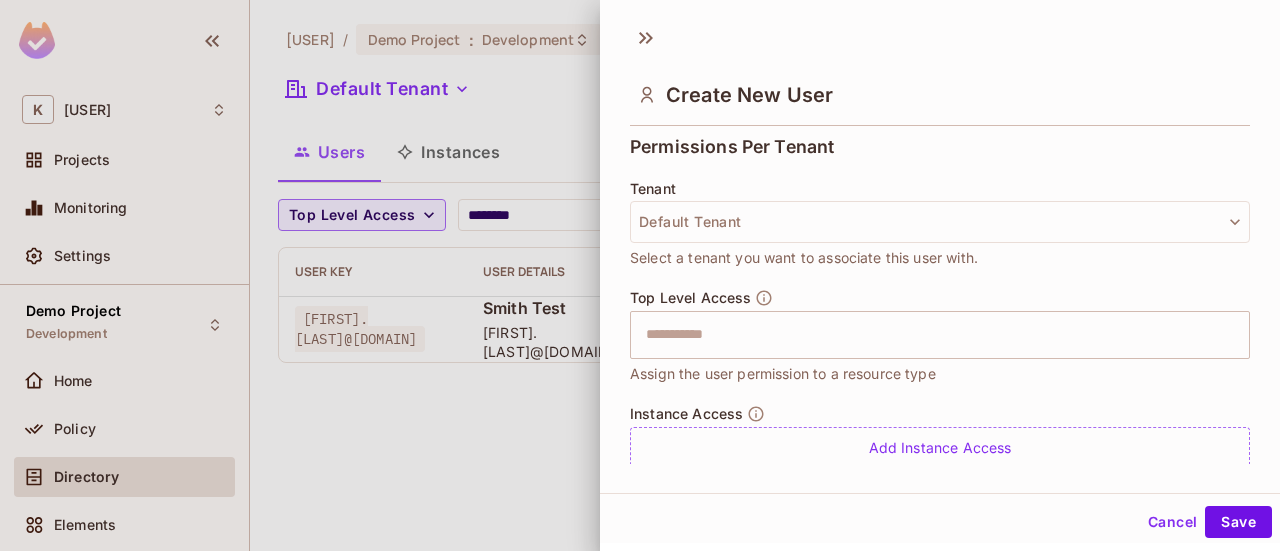 scroll, scrollTop: 476, scrollLeft: 0, axis: vertical 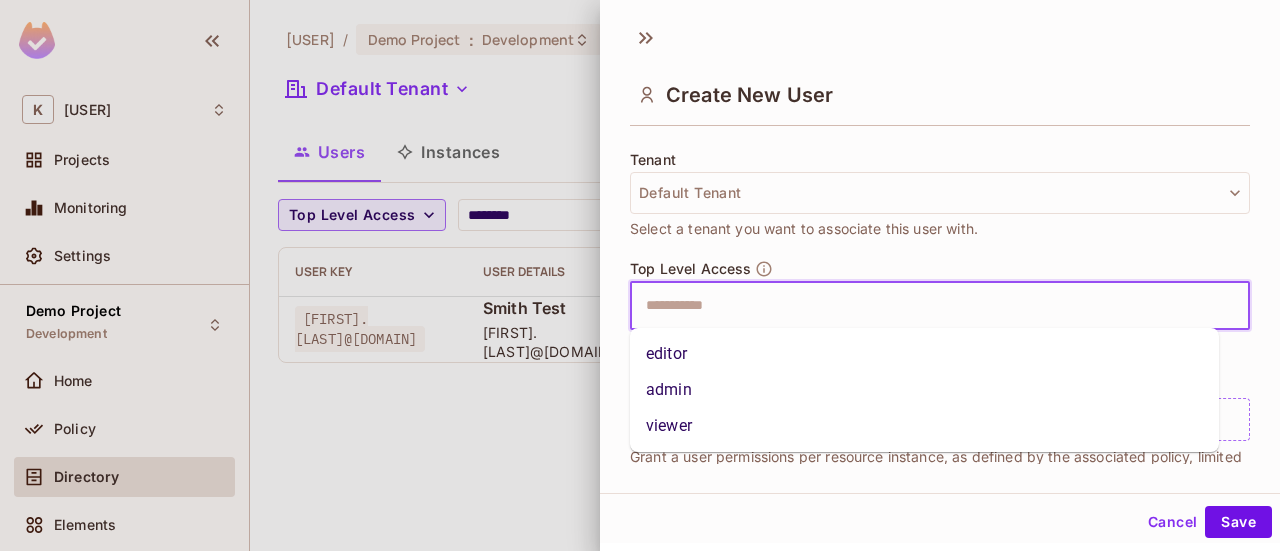 click at bounding box center [922, 306] 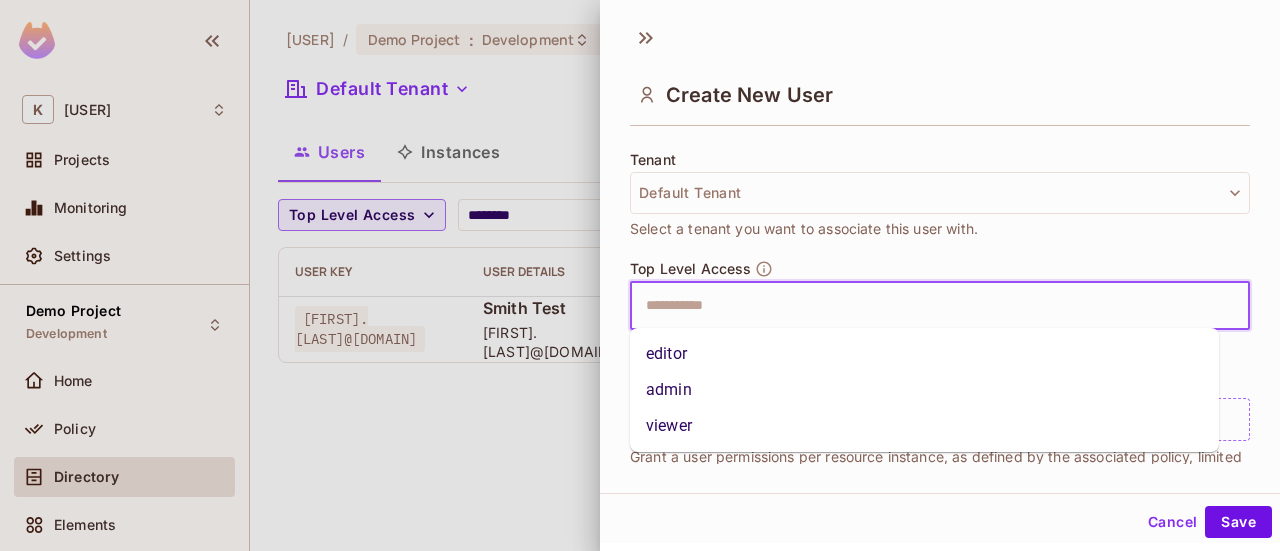 click on "admin" at bounding box center [924, 390] 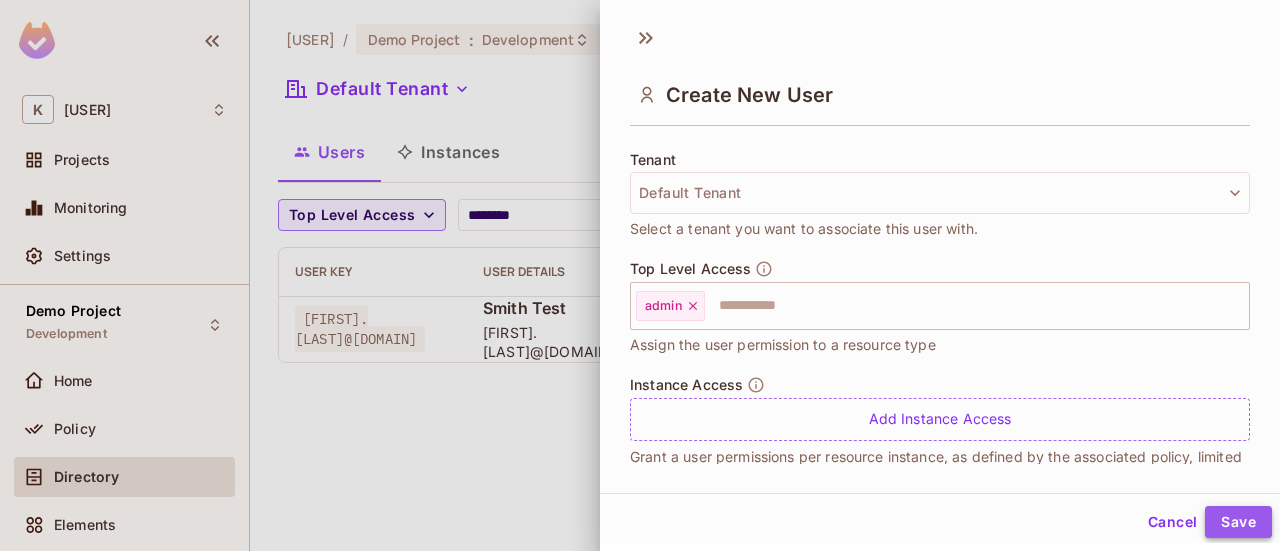 click on "Save" at bounding box center [1238, 522] 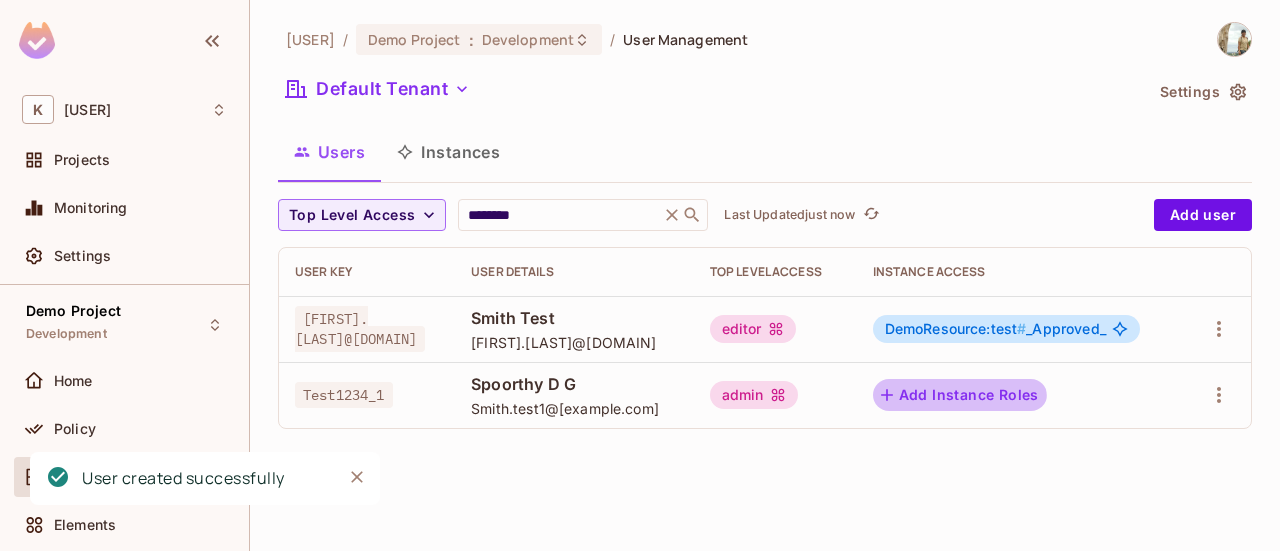 click on "Add Instance Roles" at bounding box center (960, 395) 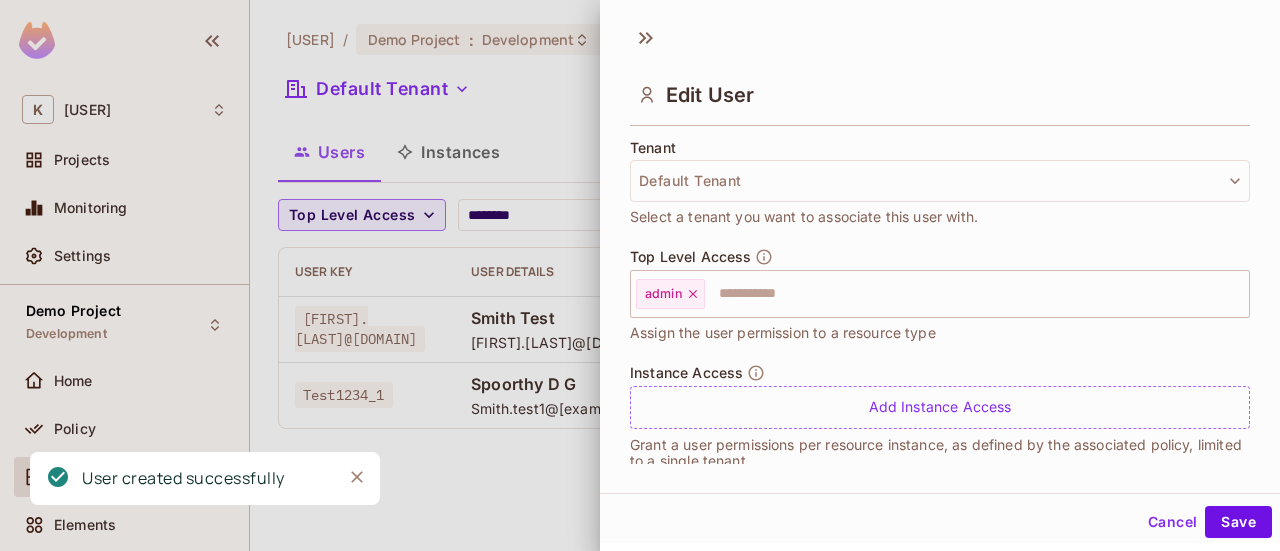 scroll, scrollTop: 512, scrollLeft: 0, axis: vertical 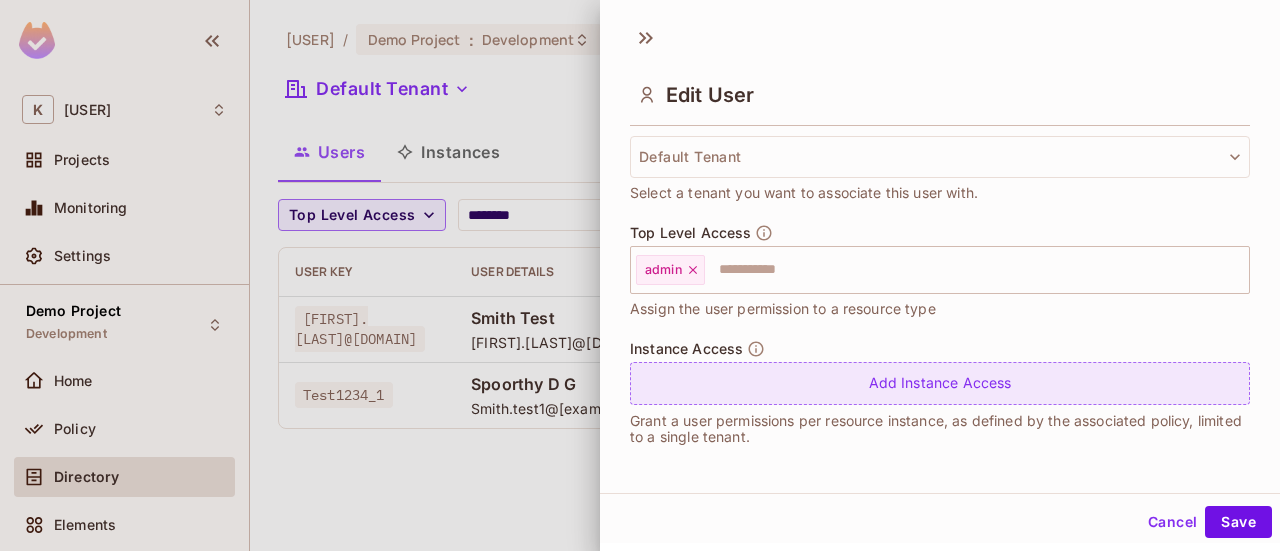 click on "Add Instance Access" at bounding box center (940, 383) 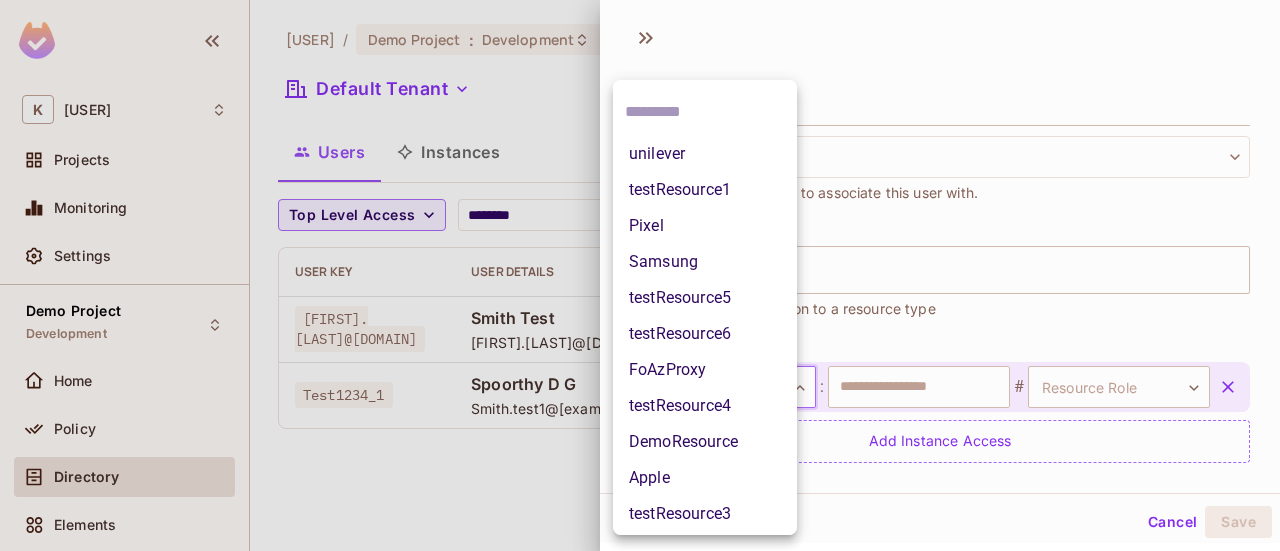 click on "**********" at bounding box center [640, 275] 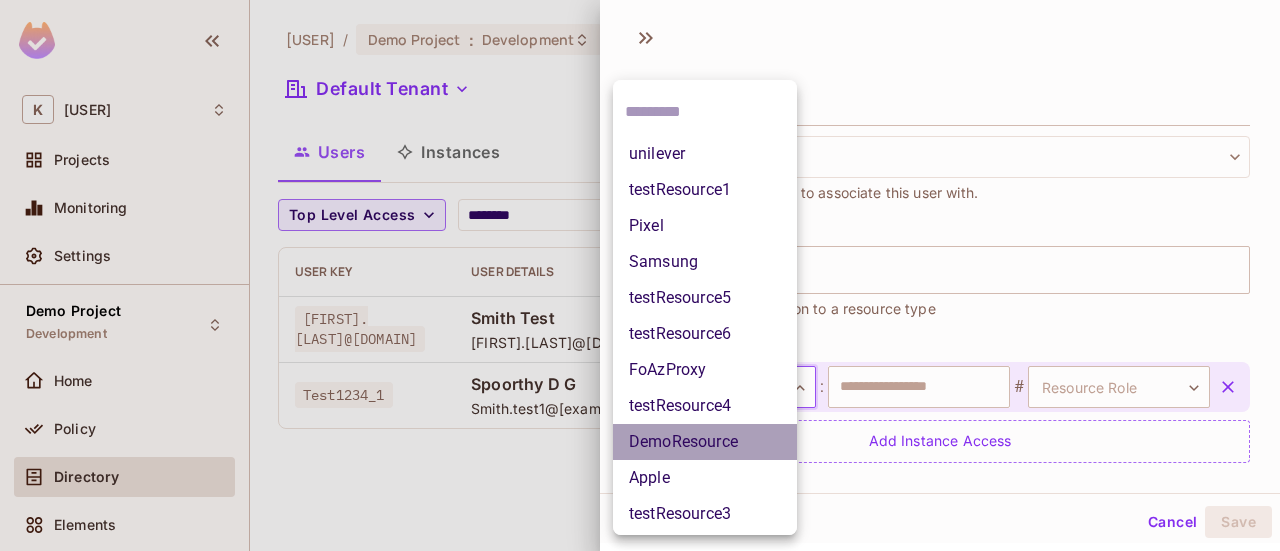 click on "DemoResource" at bounding box center [705, 442] 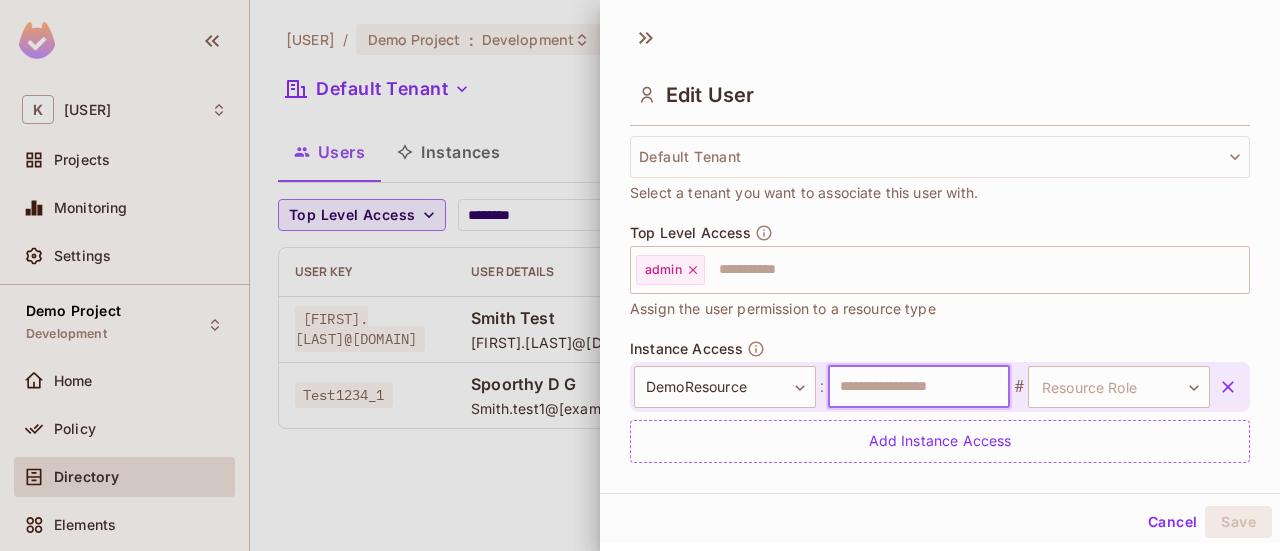 click at bounding box center (919, 387) 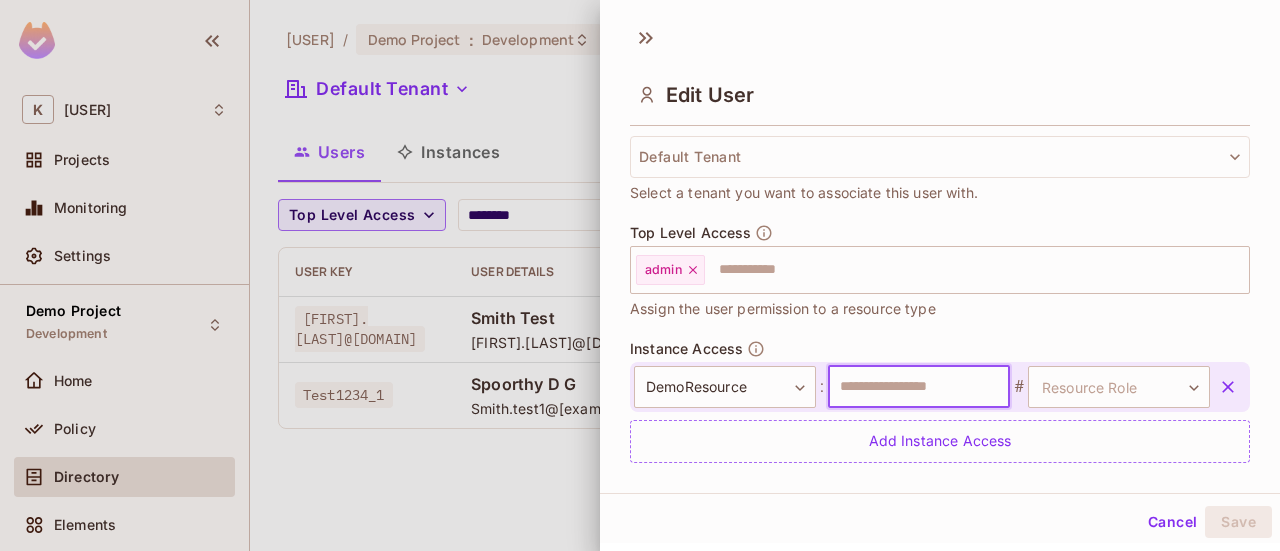 type on "****" 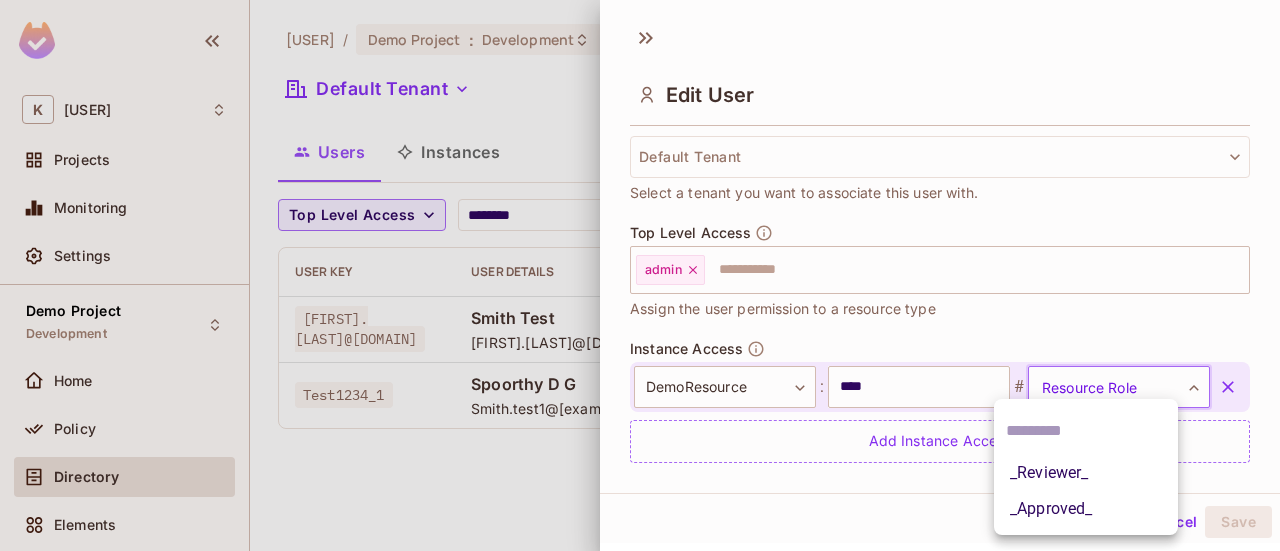 click on "**********" at bounding box center (640, 275) 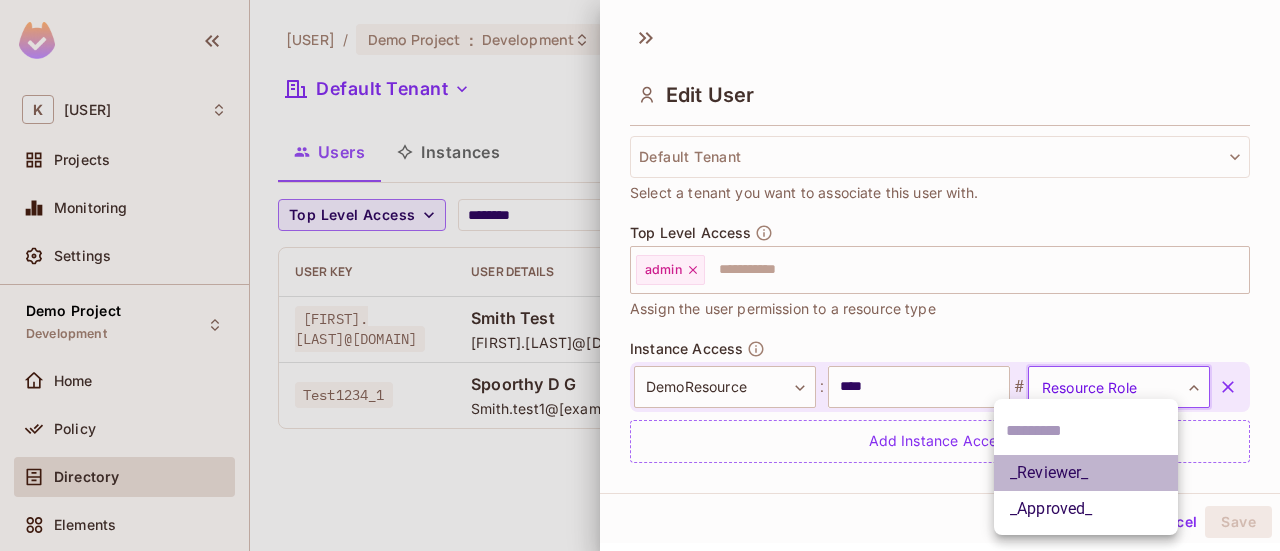 click on "_Reviewer_" at bounding box center (1086, 473) 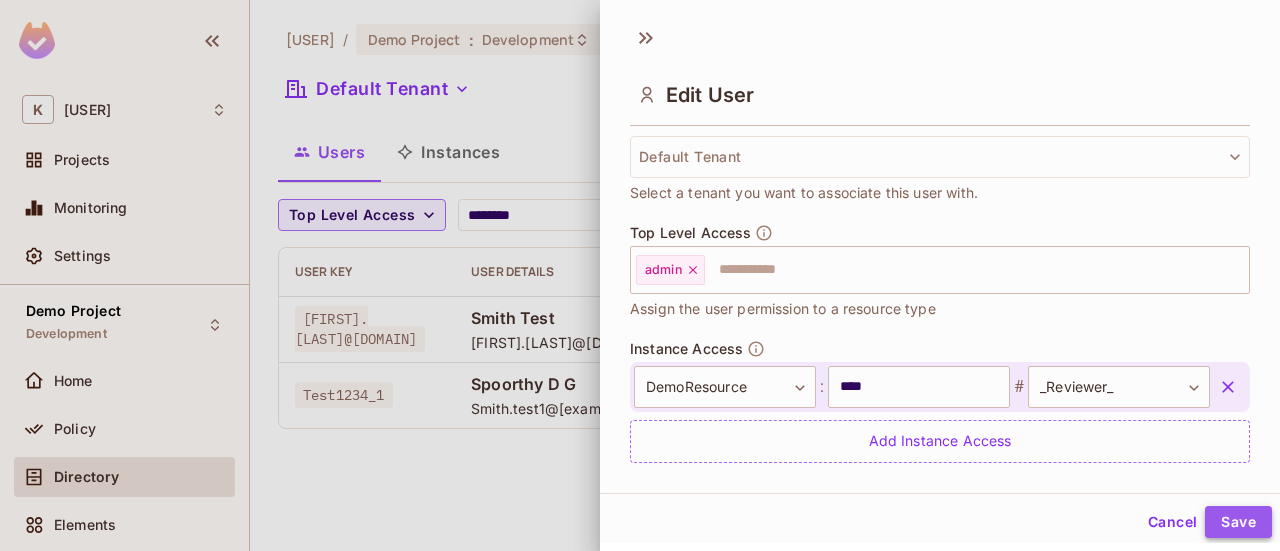 click on "Save" at bounding box center [1238, 522] 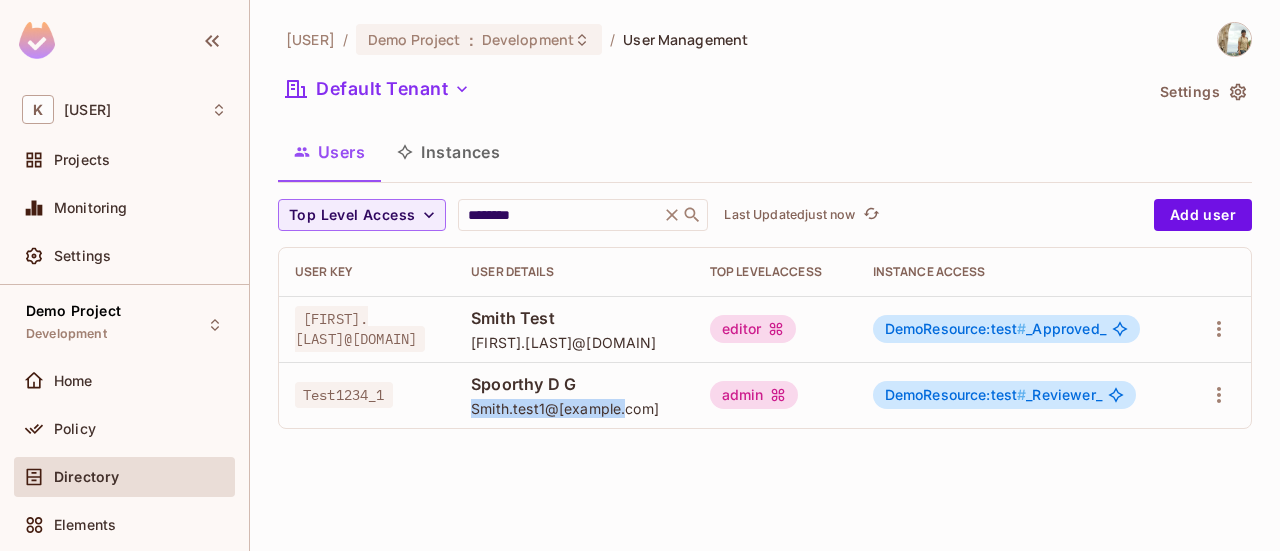 drag, startPoint x: 525, startPoint y: 409, endPoint x: 691, endPoint y: 409, distance: 166 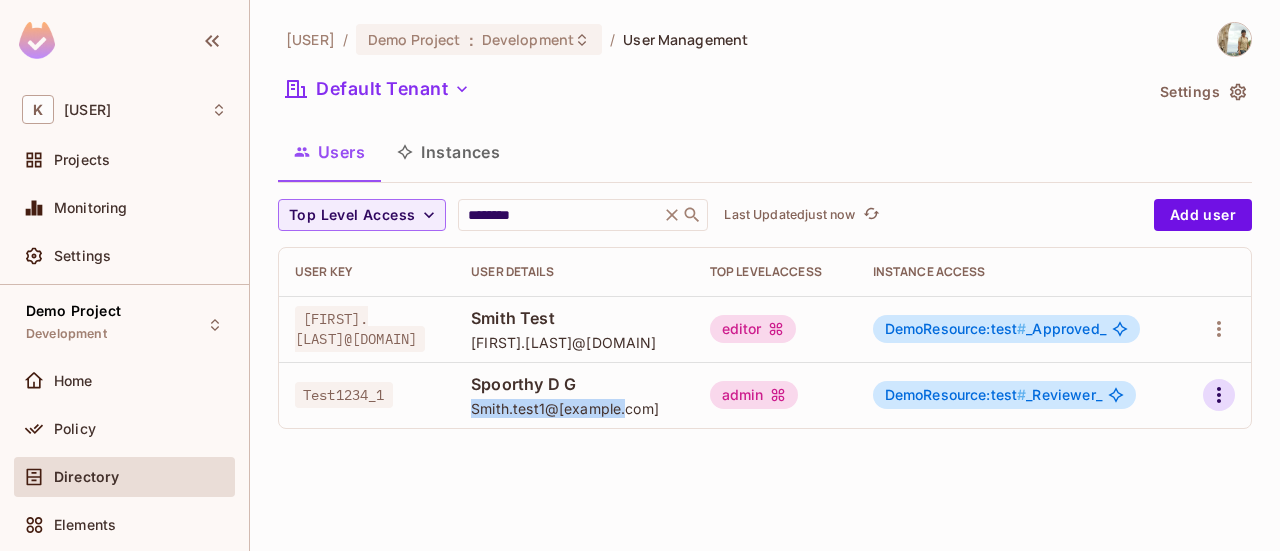 click 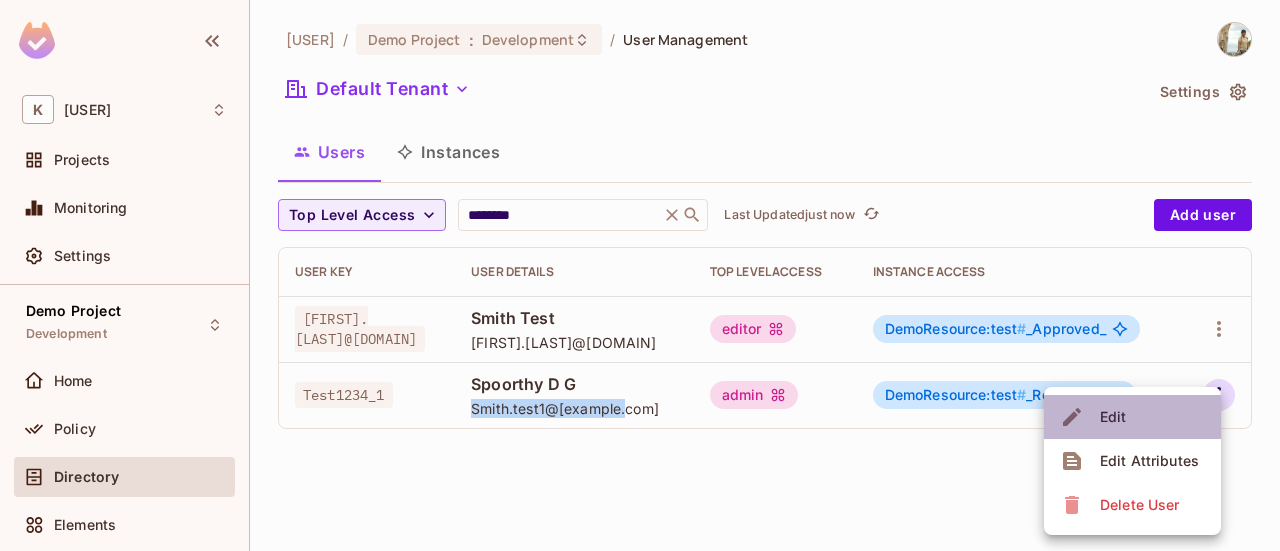 click on "Edit" at bounding box center (1132, 417) 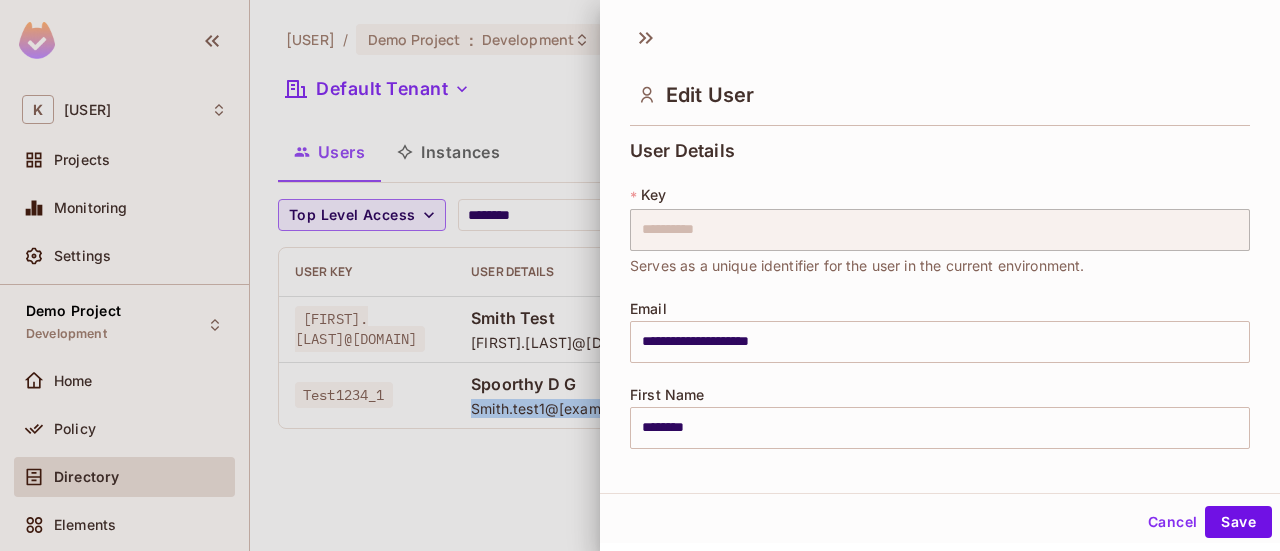 scroll, scrollTop: 570, scrollLeft: 0, axis: vertical 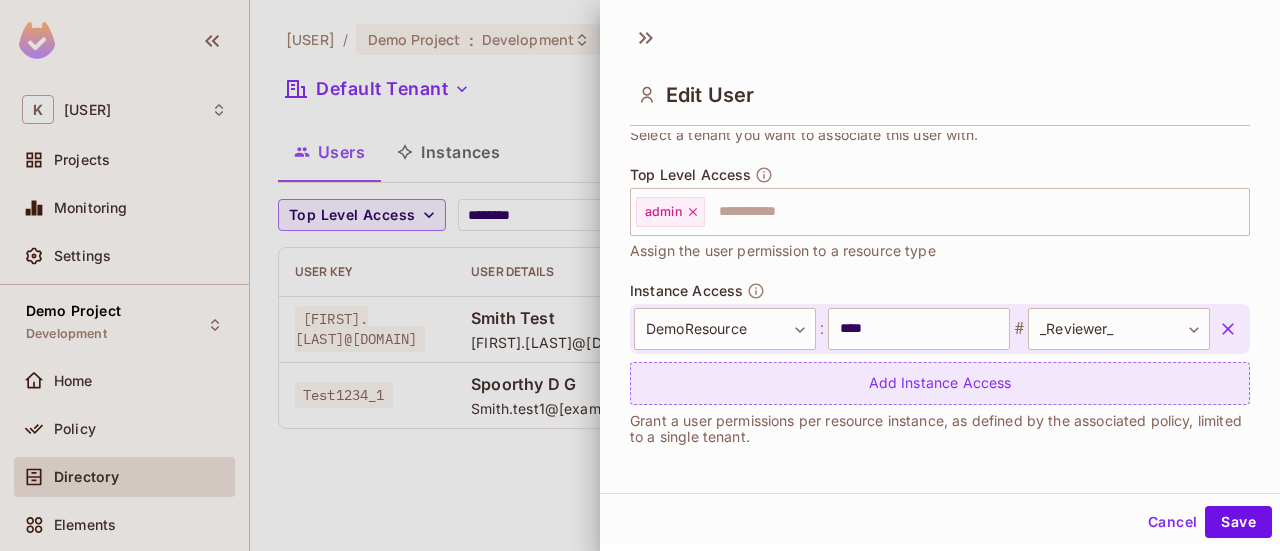 click on "Add Instance Access" at bounding box center (940, 383) 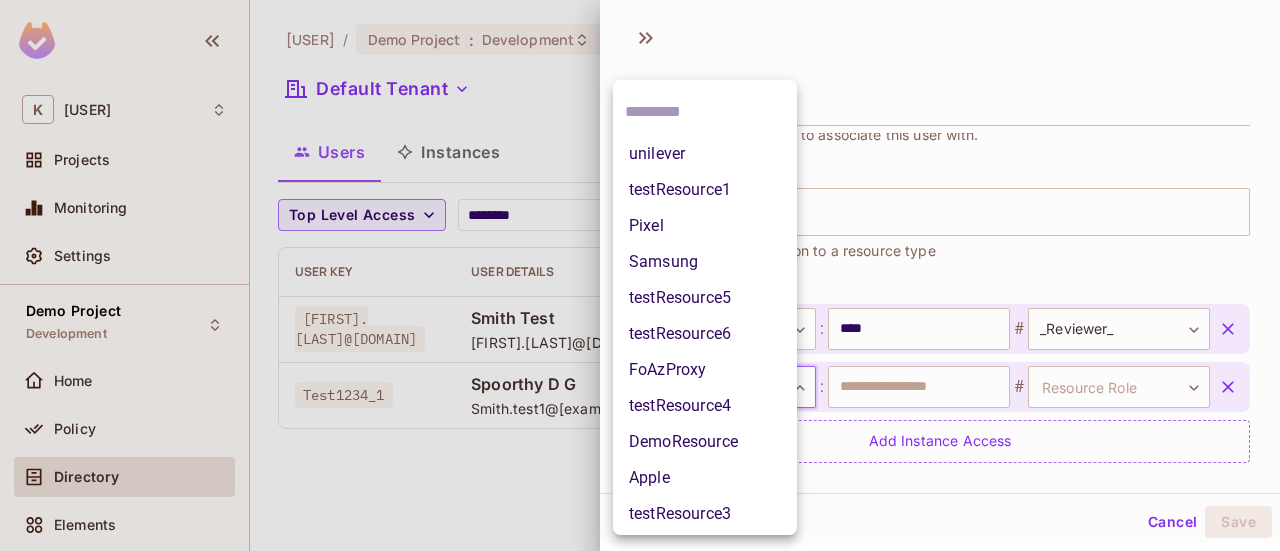 click on "**********" at bounding box center [640, 275] 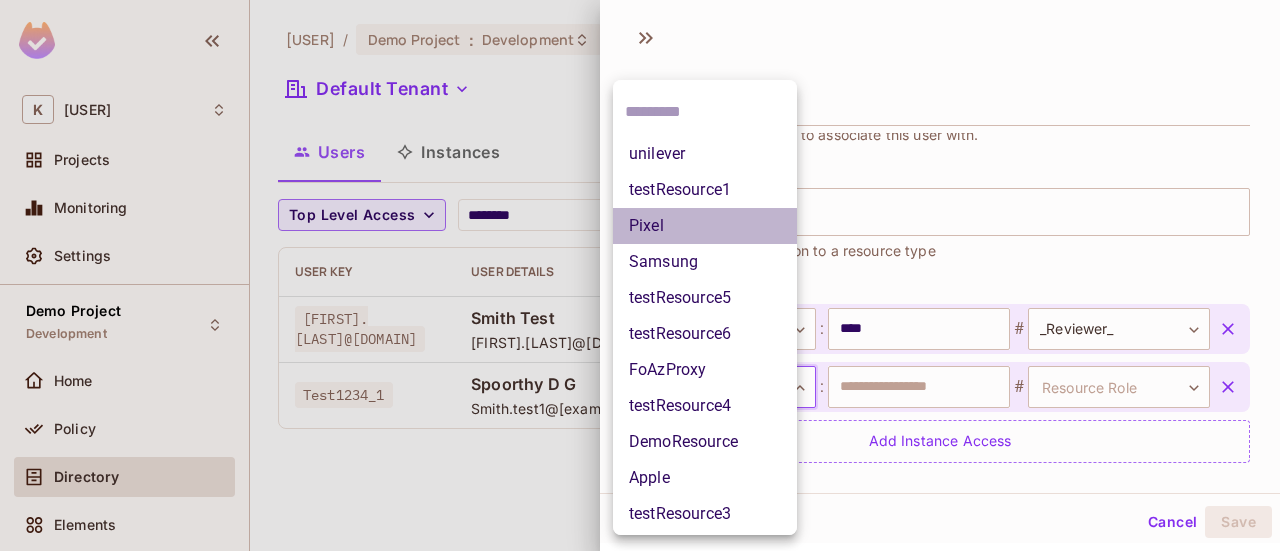 click on "Pixel" at bounding box center [705, 226] 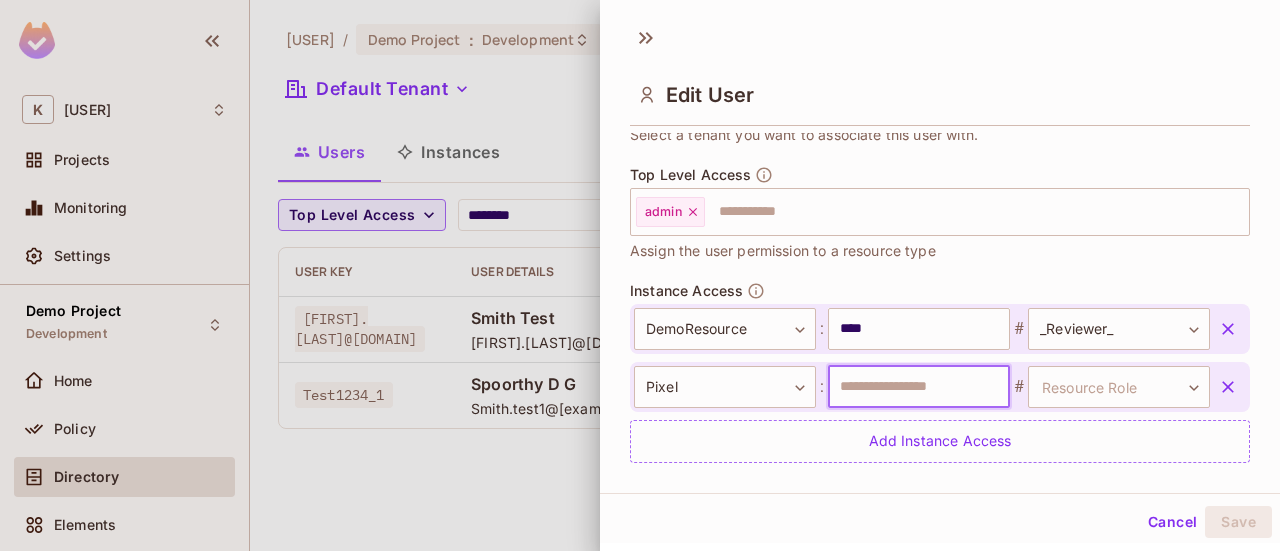 click at bounding box center (919, 387) 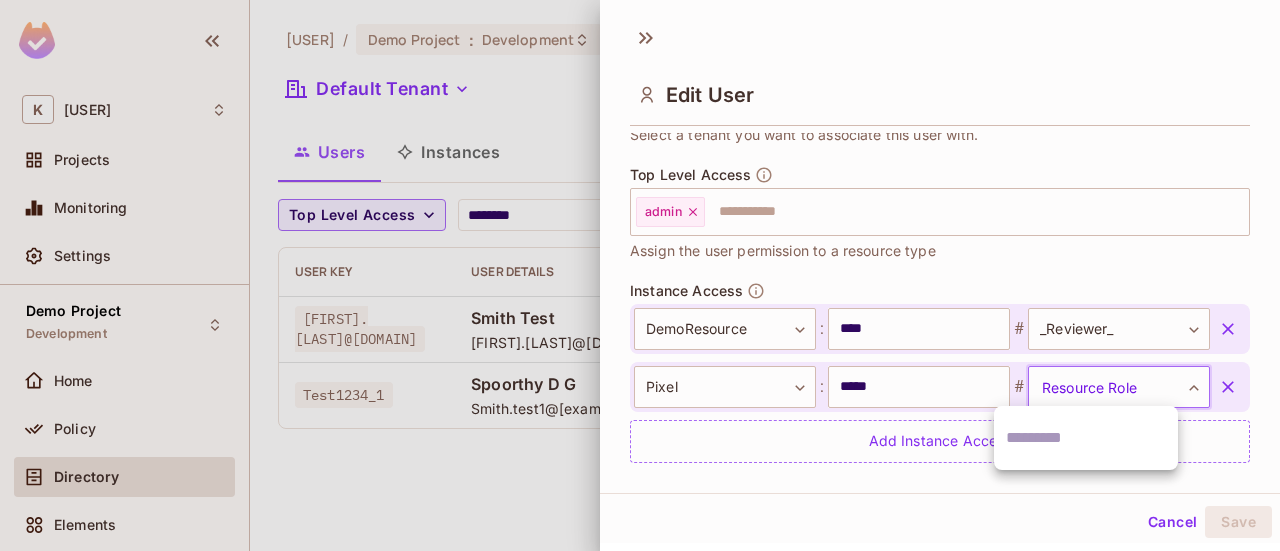 click on "**********" at bounding box center (640, 275) 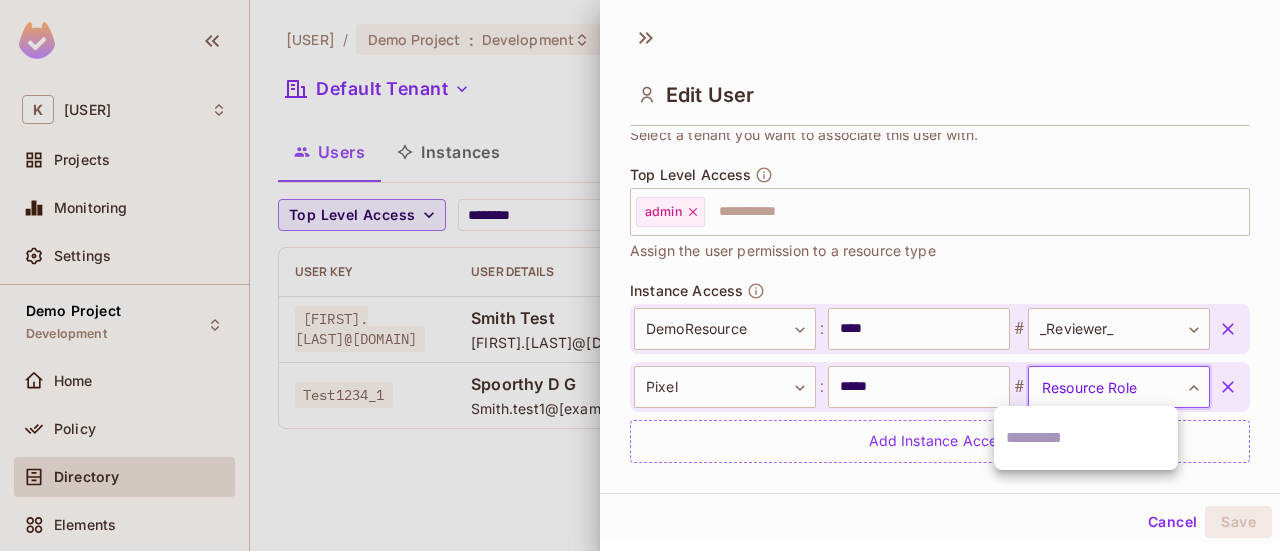 click at bounding box center [640, 275] 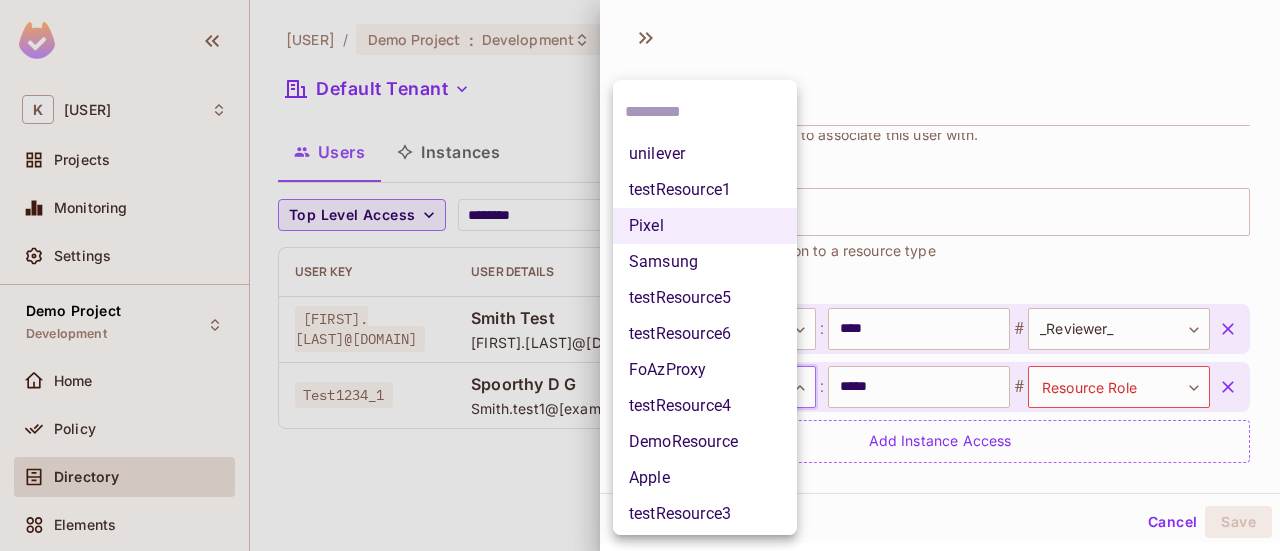 click on "**********" at bounding box center [640, 275] 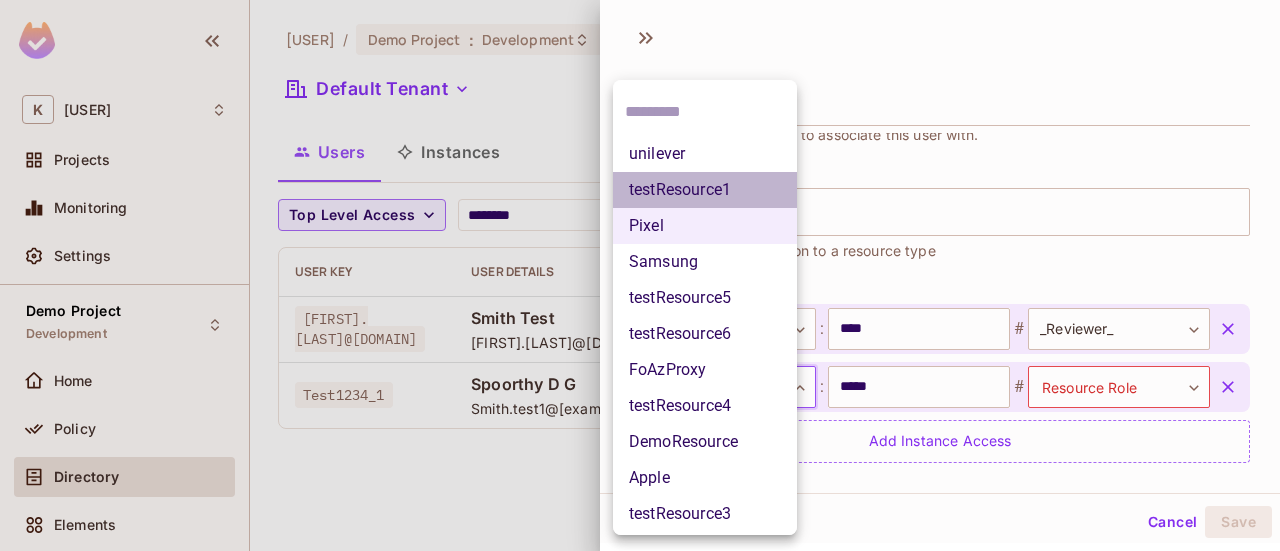 click on "testResource1" at bounding box center (705, 190) 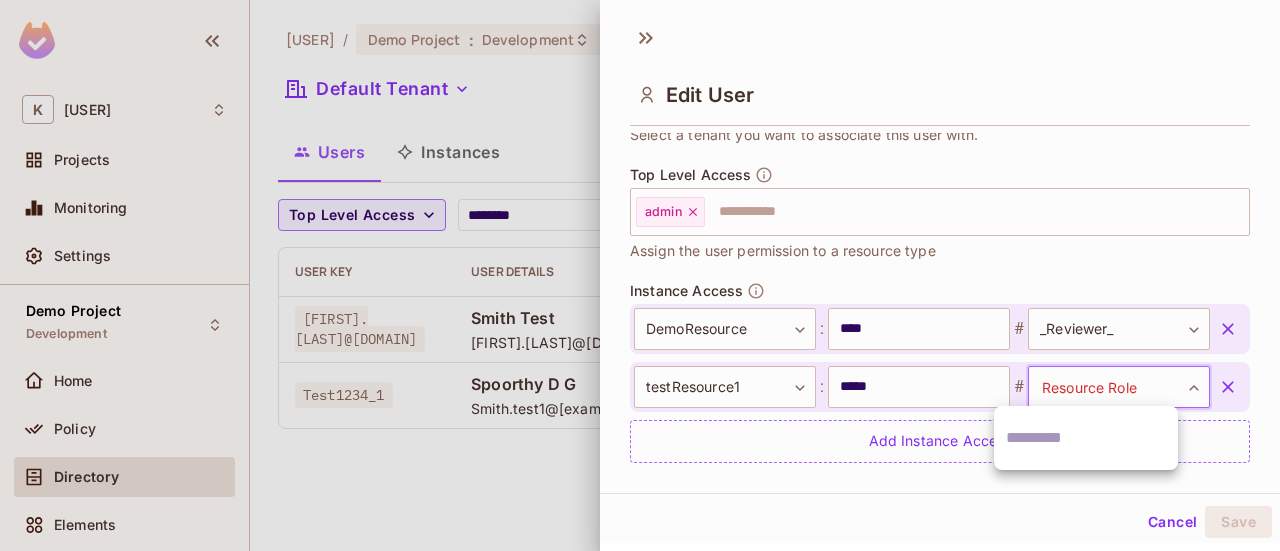click on "**********" at bounding box center [640, 275] 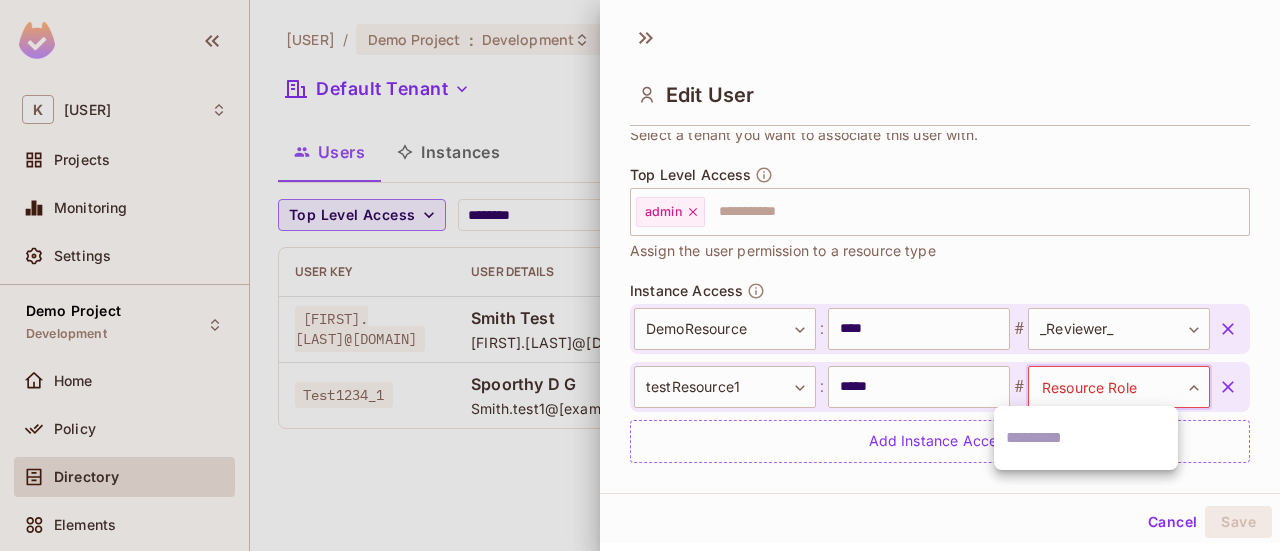 click at bounding box center (640, 275) 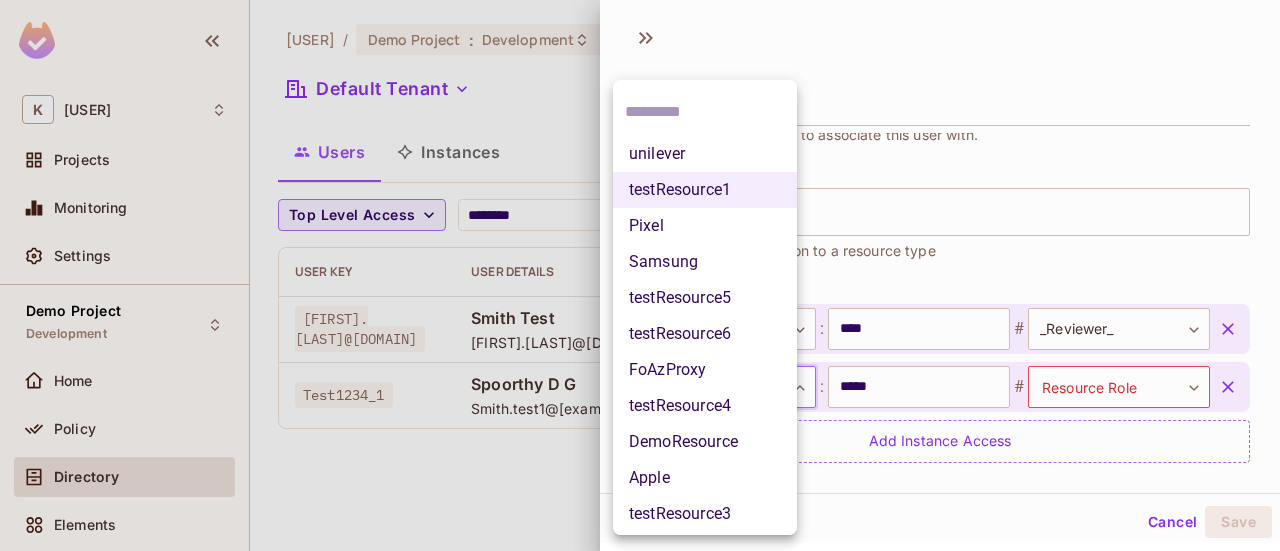click on "**********" at bounding box center [640, 275] 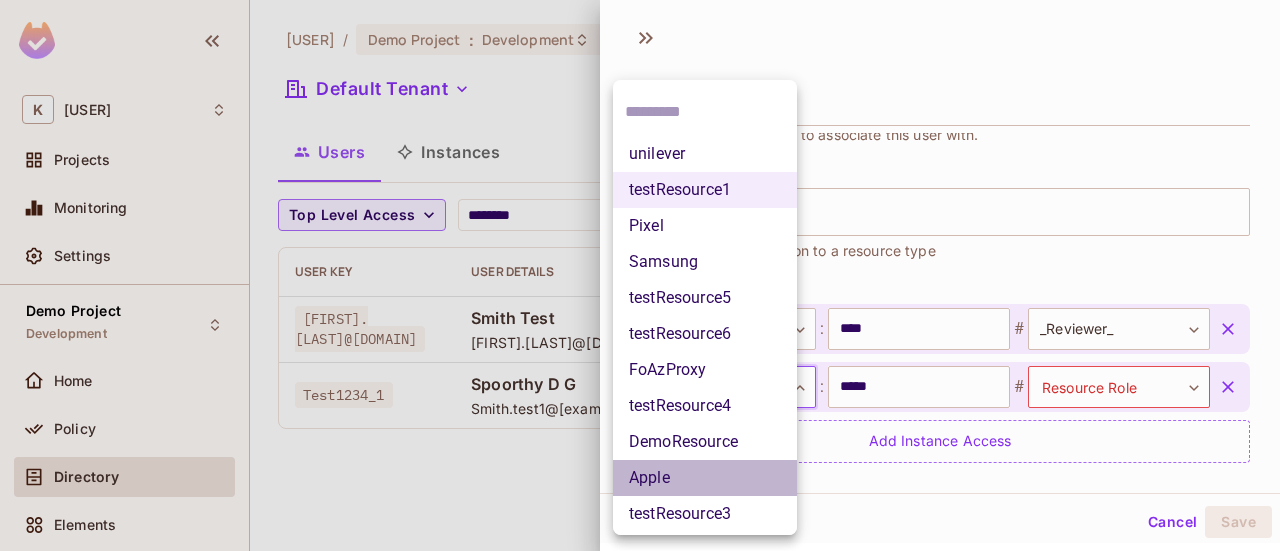click on "Apple" at bounding box center (705, 478) 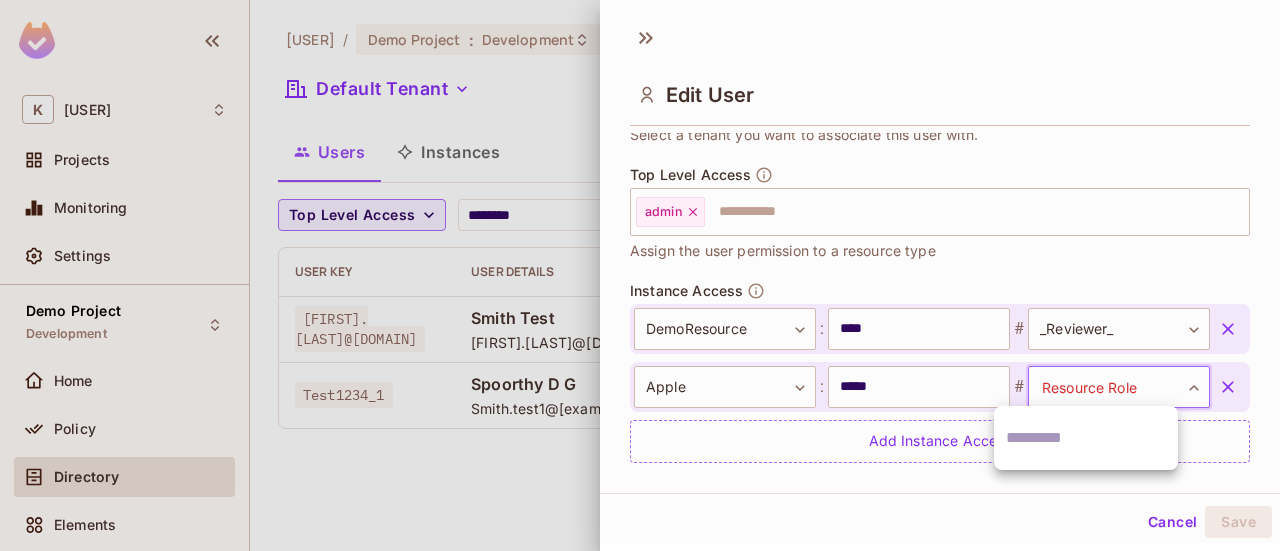 click on "**********" at bounding box center (640, 275) 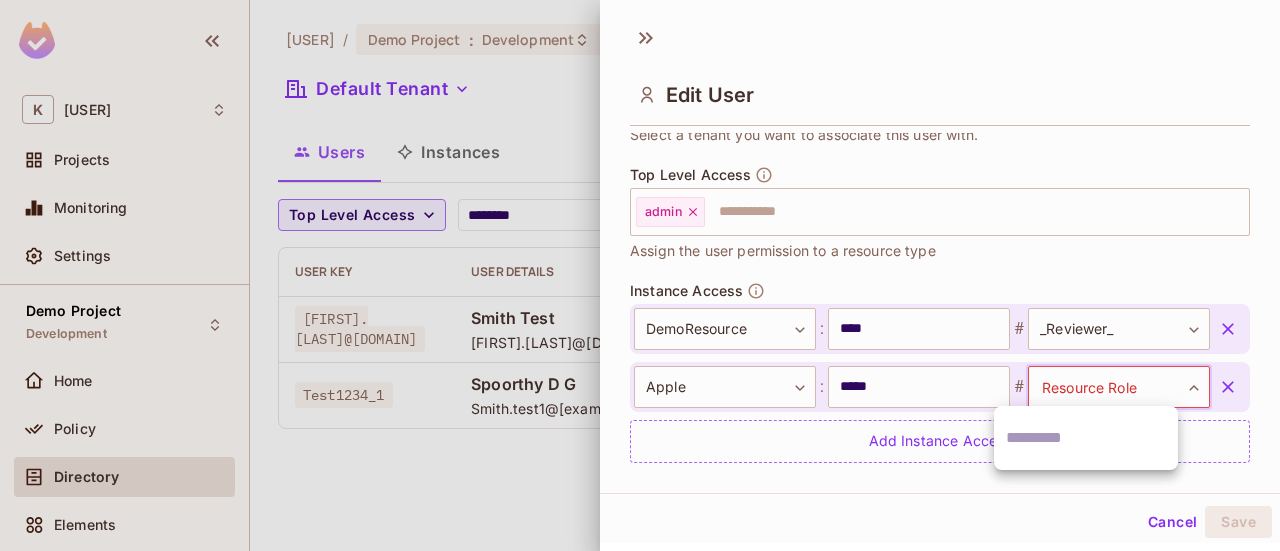 click at bounding box center (640, 275) 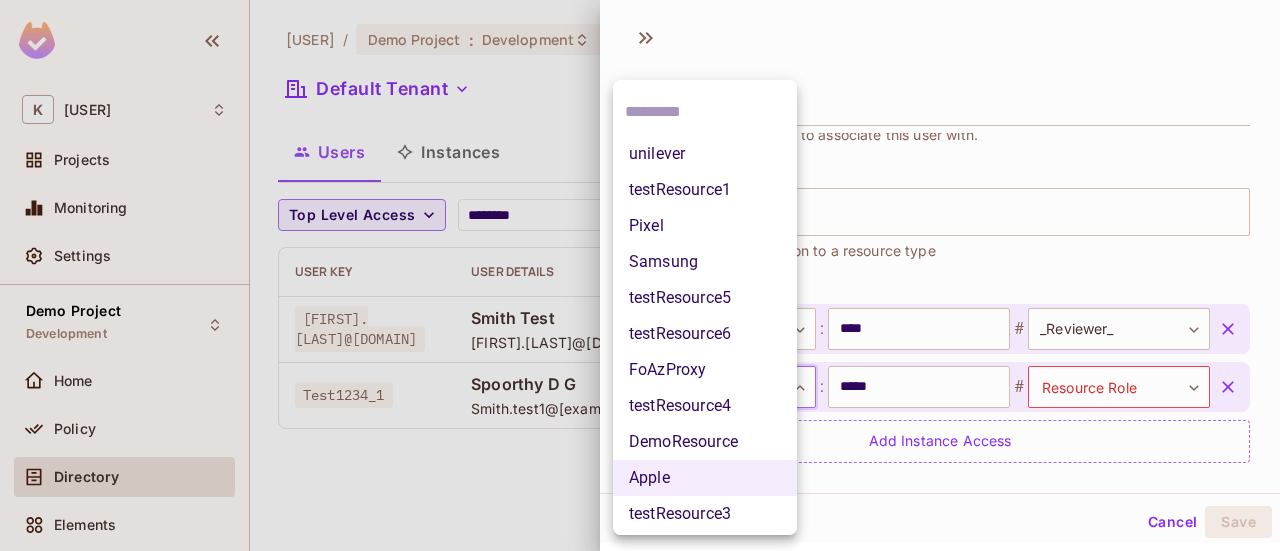 click on "**********" at bounding box center (640, 275) 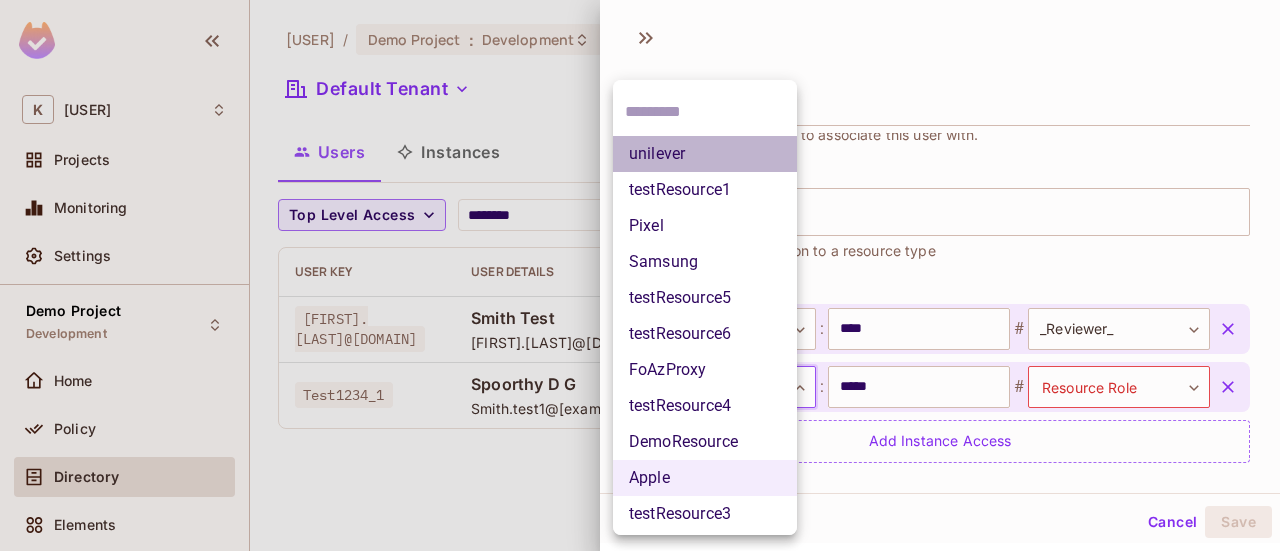 click on "unilever" at bounding box center [705, 154] 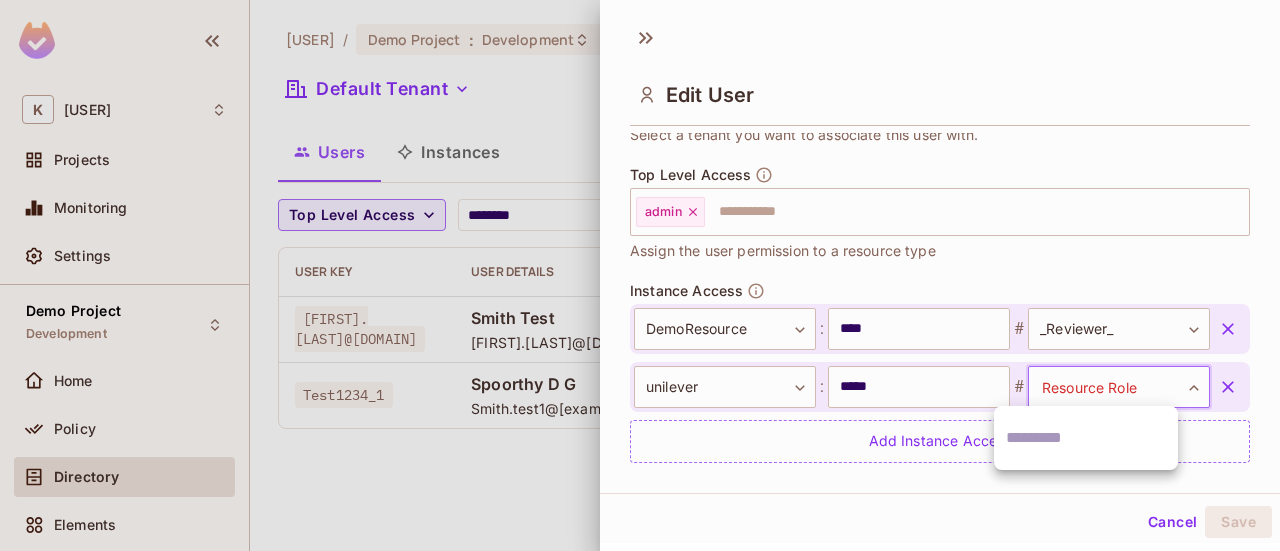click on "**********" at bounding box center (640, 275) 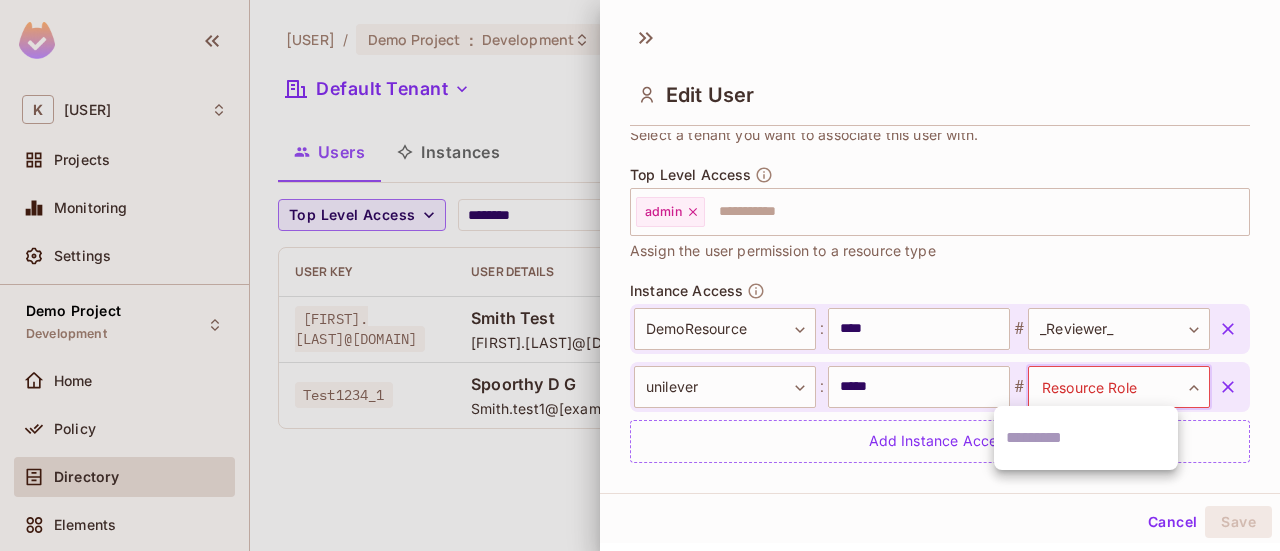click at bounding box center (640, 275) 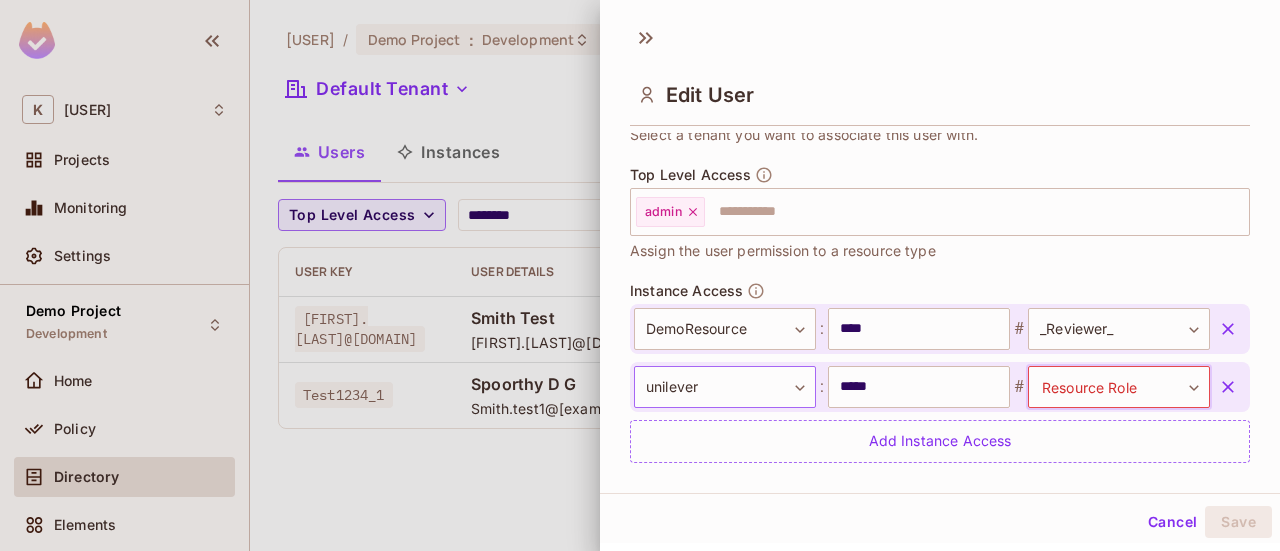 click on "**********" at bounding box center (640, 275) 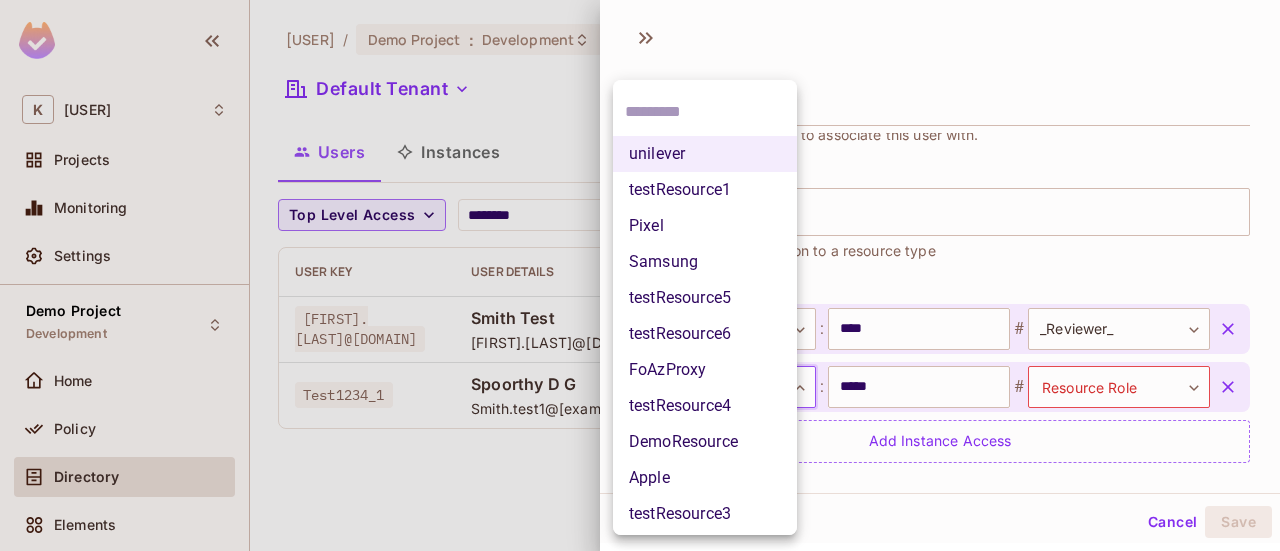 scroll, scrollTop: 40, scrollLeft: 0, axis: vertical 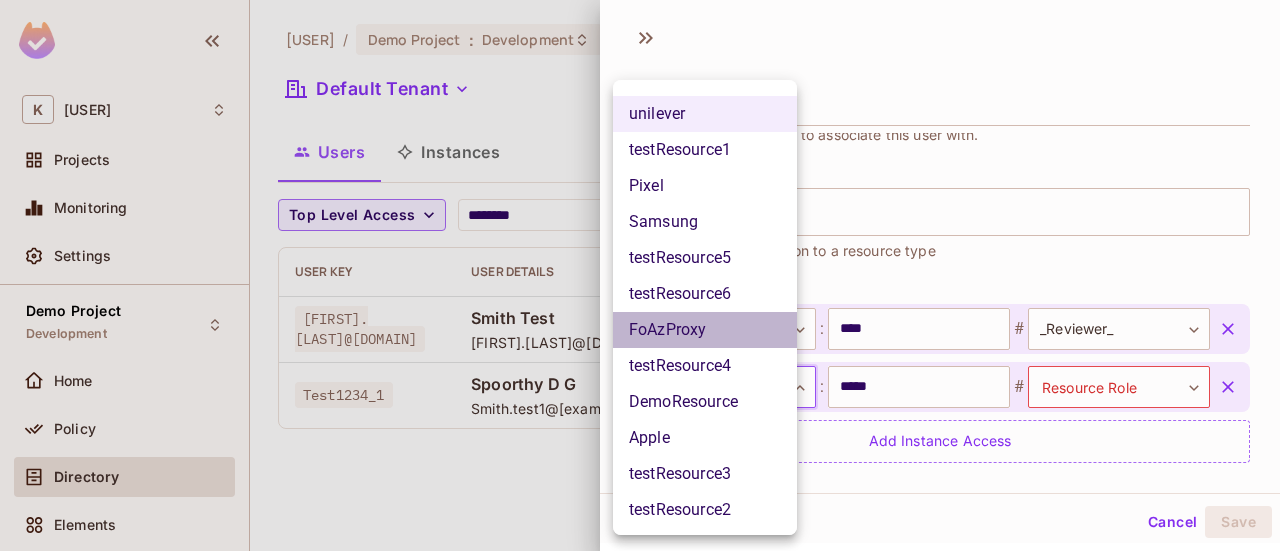 click on "FoAzProxy" at bounding box center [705, 330] 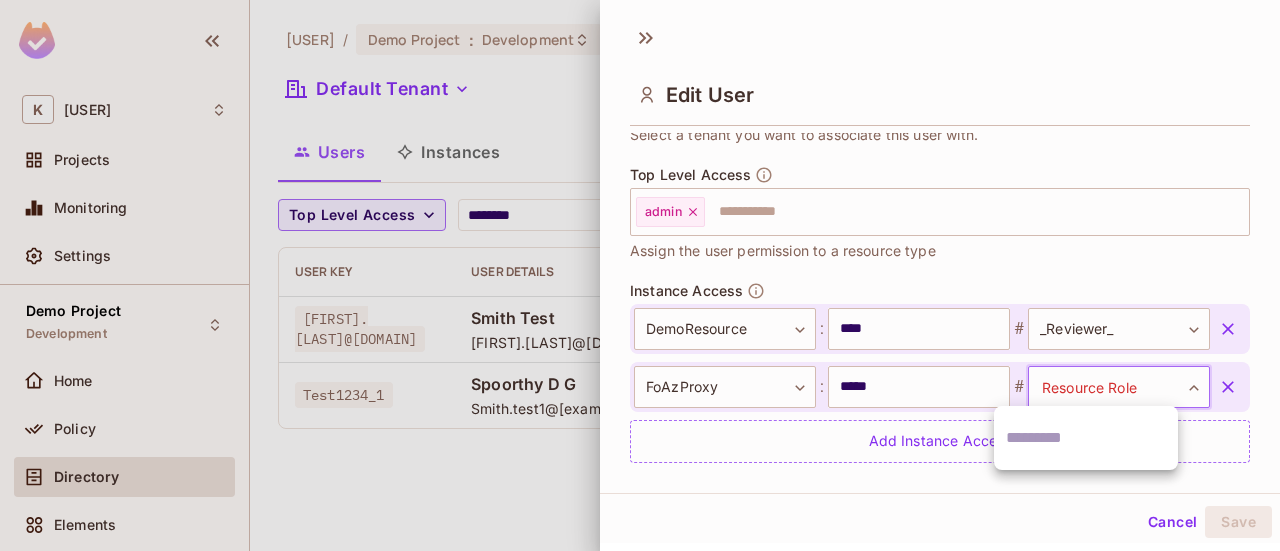 click on "**********" at bounding box center (640, 275) 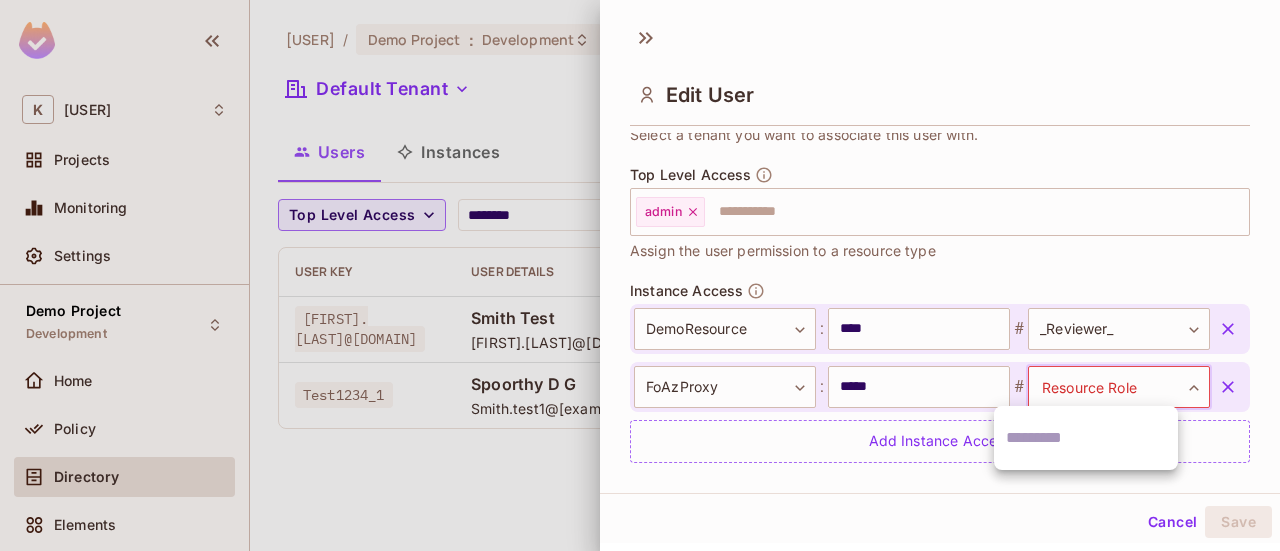 click at bounding box center [640, 275] 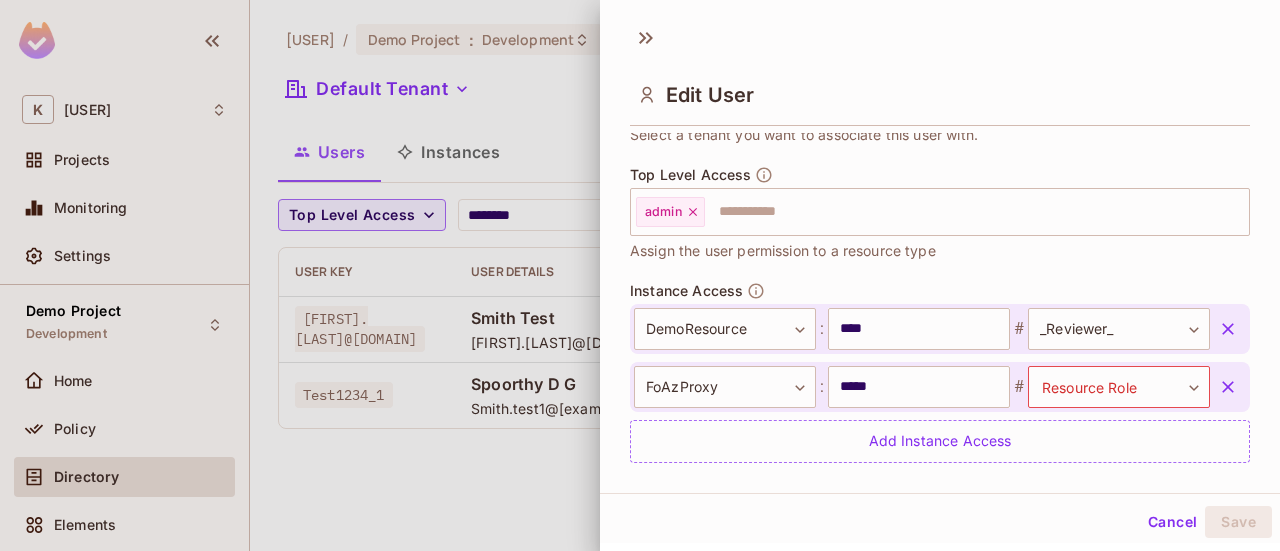 click 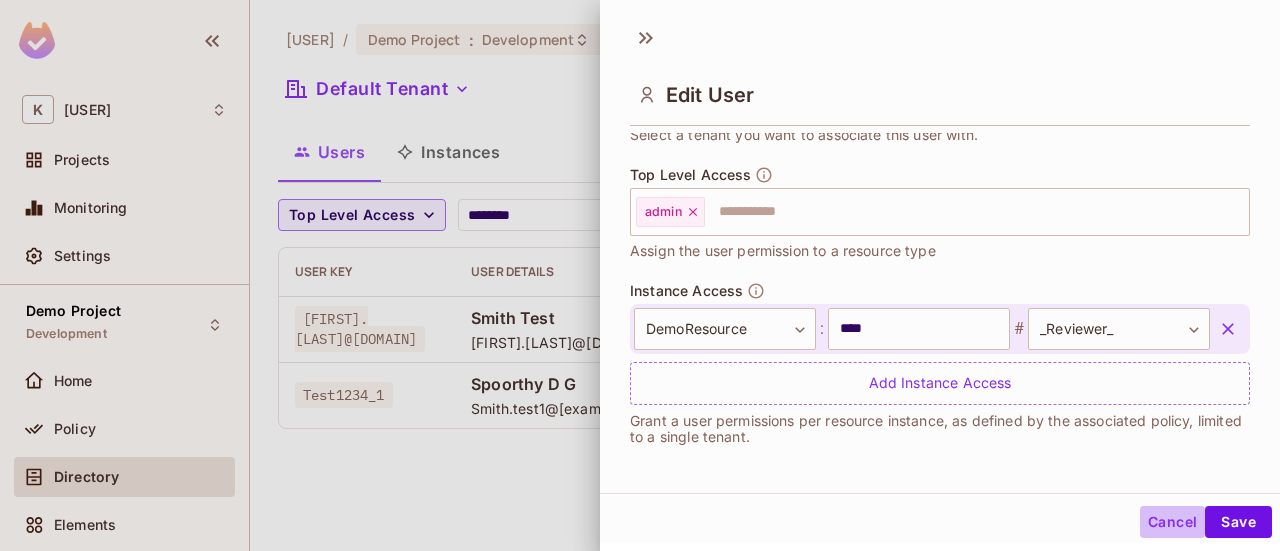 click on "Cancel" at bounding box center (1172, 522) 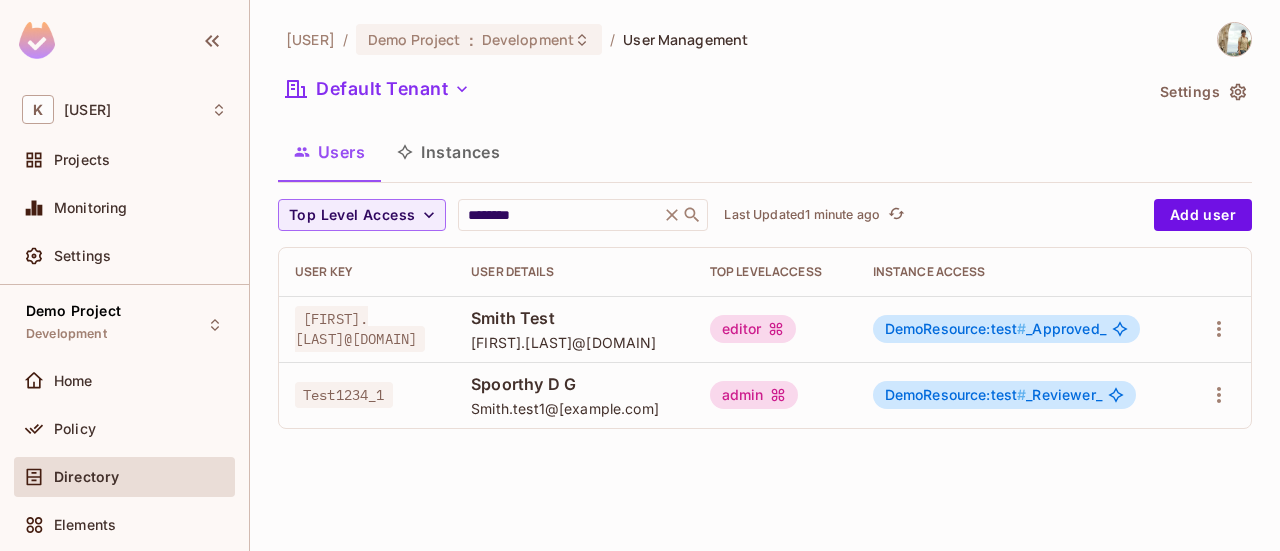 type 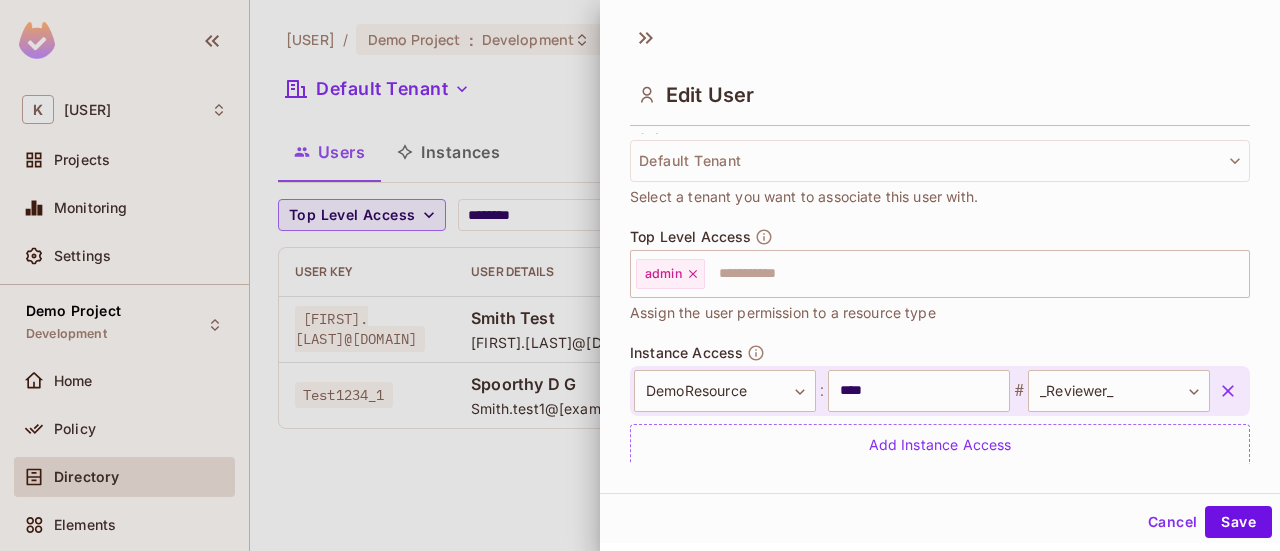 scroll, scrollTop: 570, scrollLeft: 0, axis: vertical 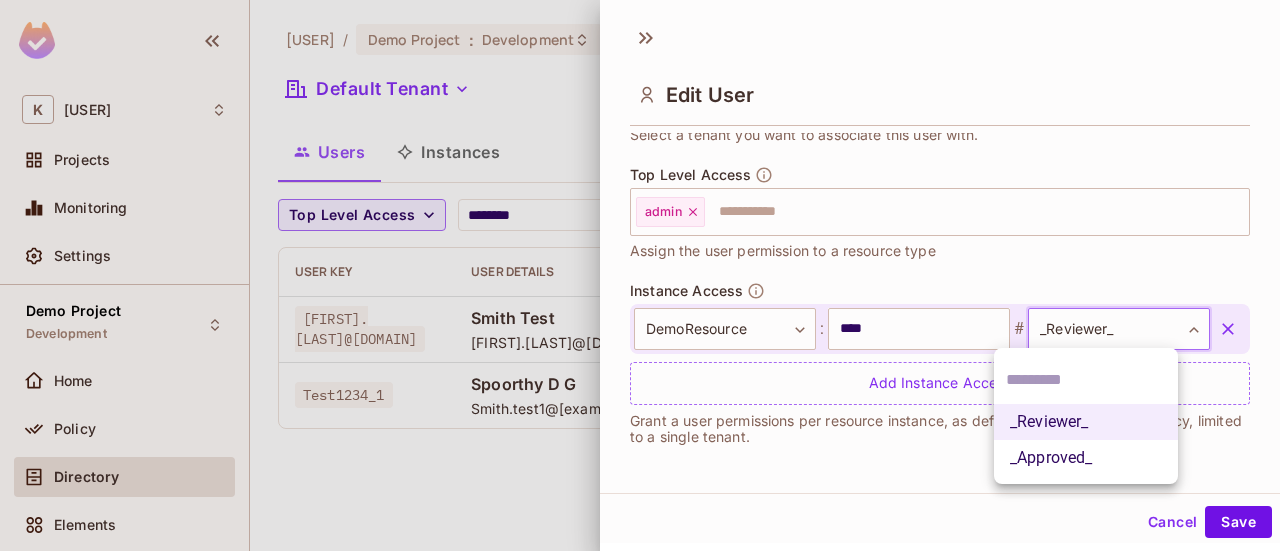 click on "**********" at bounding box center [640, 275] 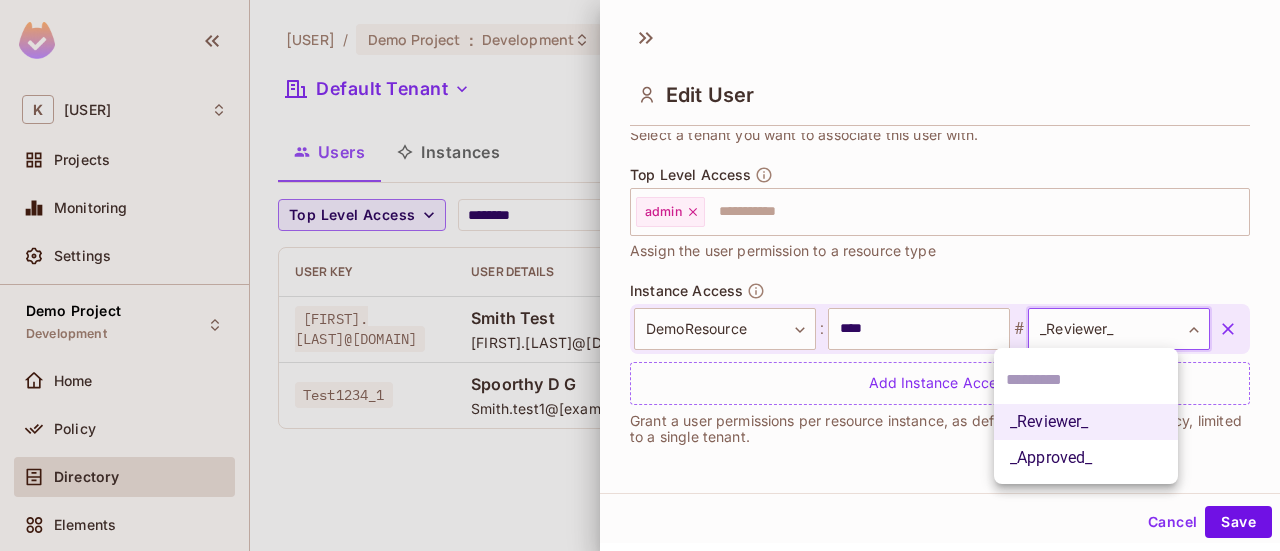 click at bounding box center (640, 275) 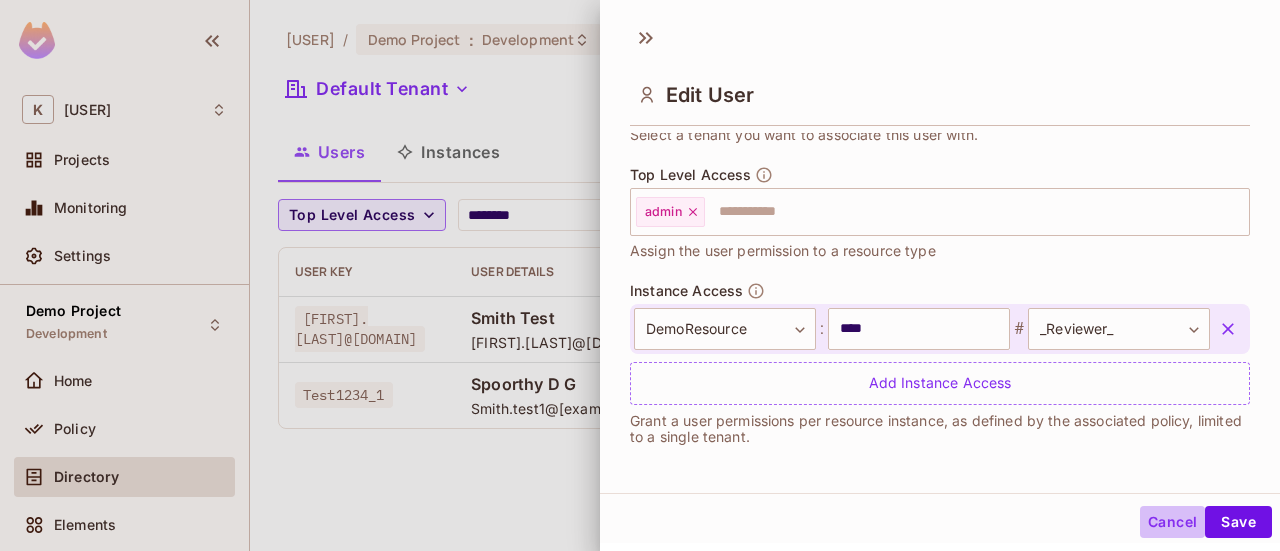 click on "Cancel" at bounding box center (1172, 522) 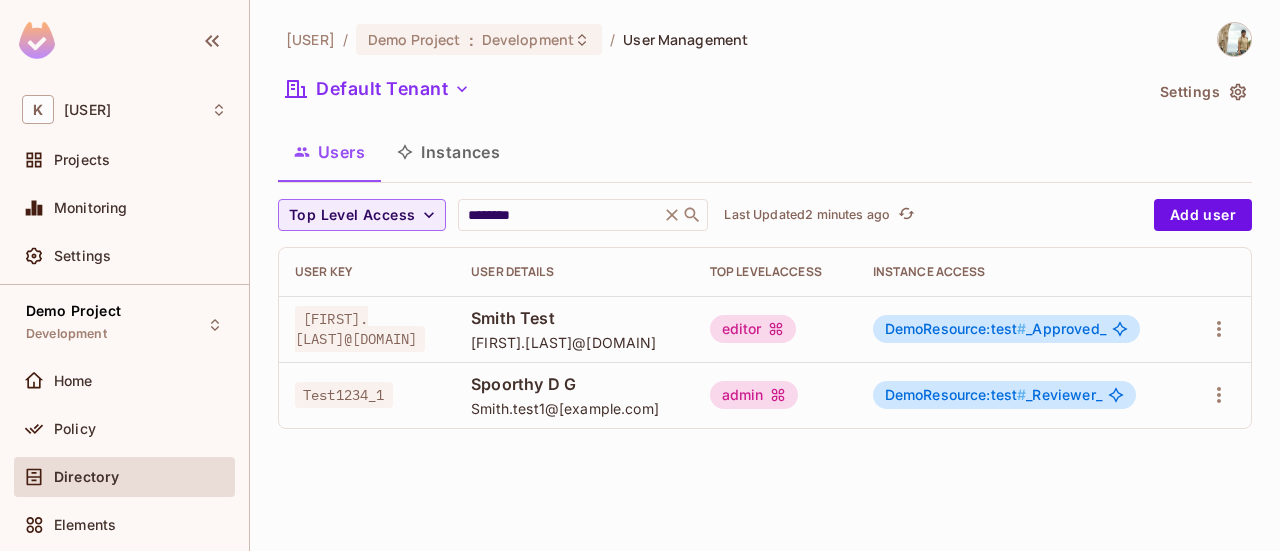 click on "Test1234_1" at bounding box center (344, 395) 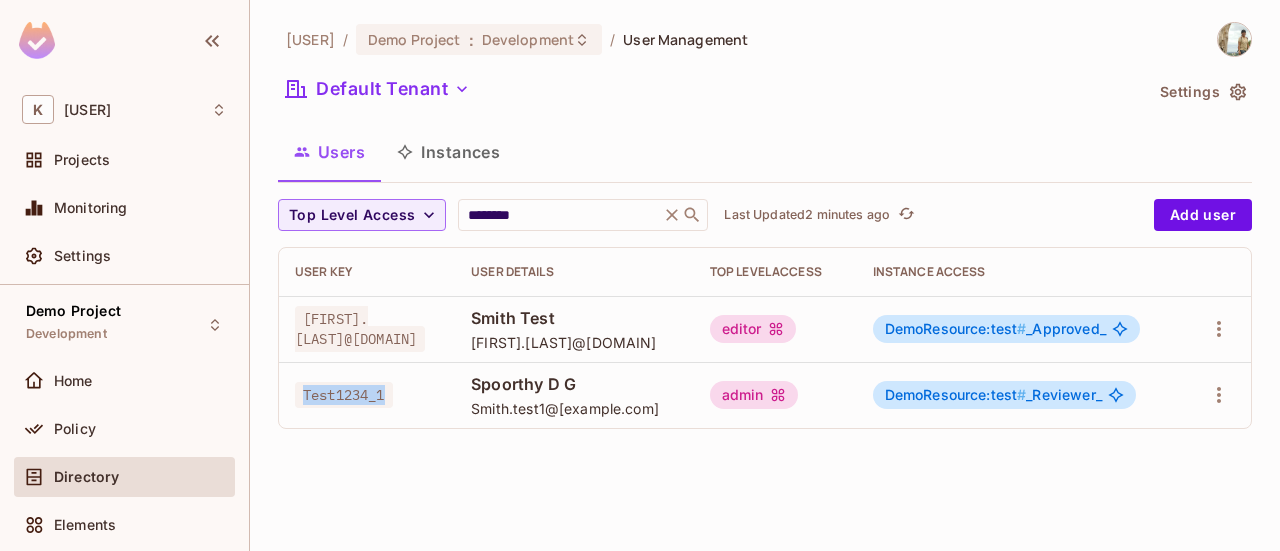 click on "Test1234_1" at bounding box center [344, 395] 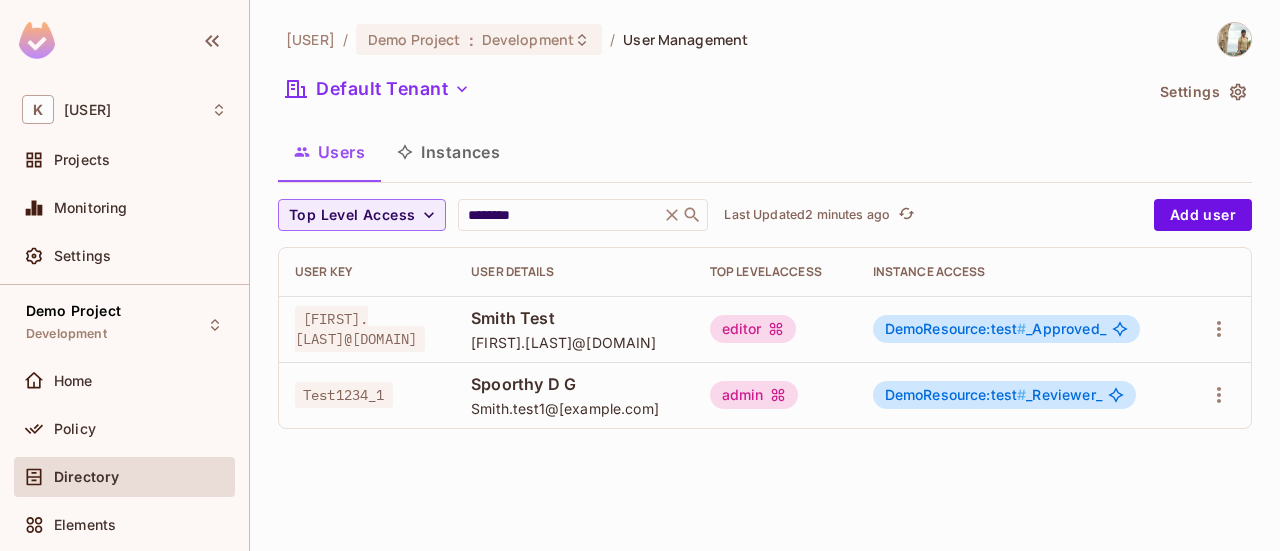 click on "Smith.test1@[example.com]" at bounding box center (574, 408) 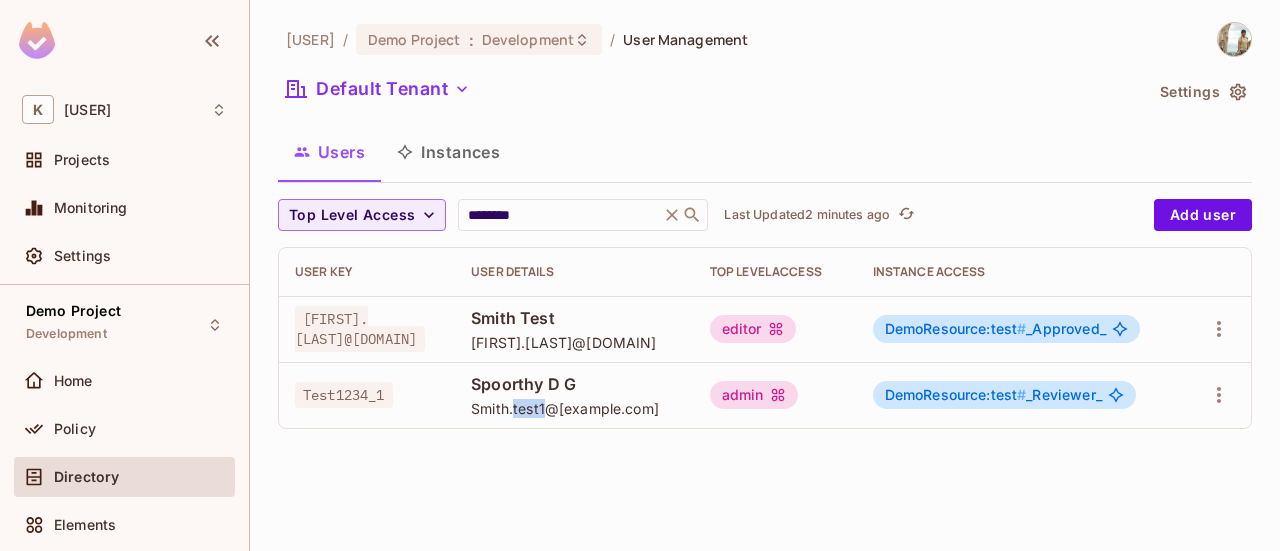 click on "Smith.test1@[example.com]" at bounding box center (574, 408) 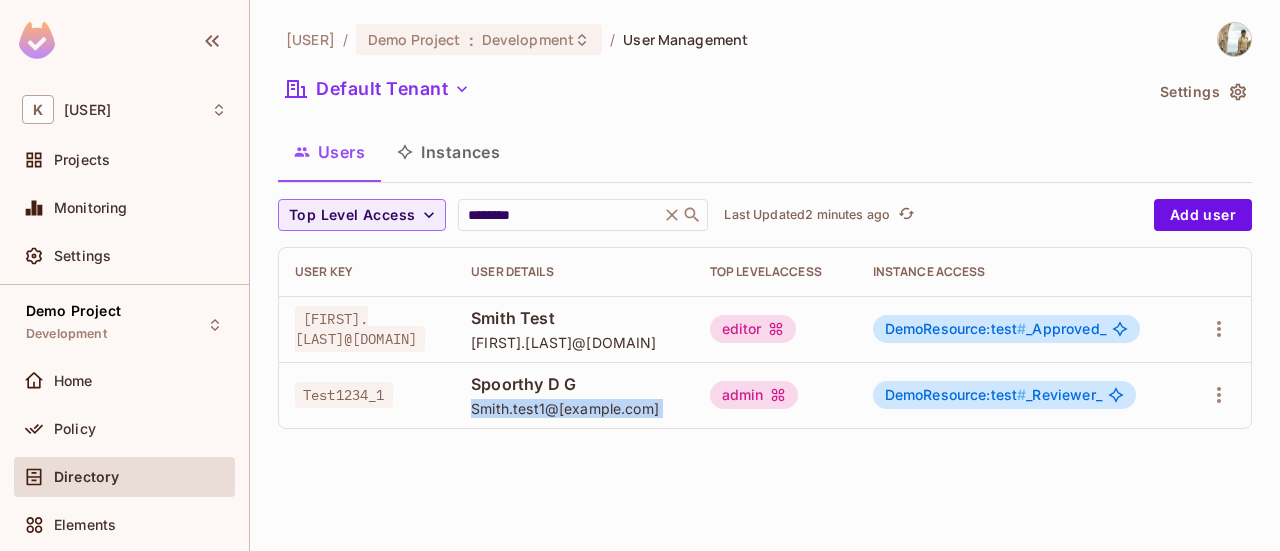 click on "Smith.test1@[example.com]" at bounding box center [574, 408] 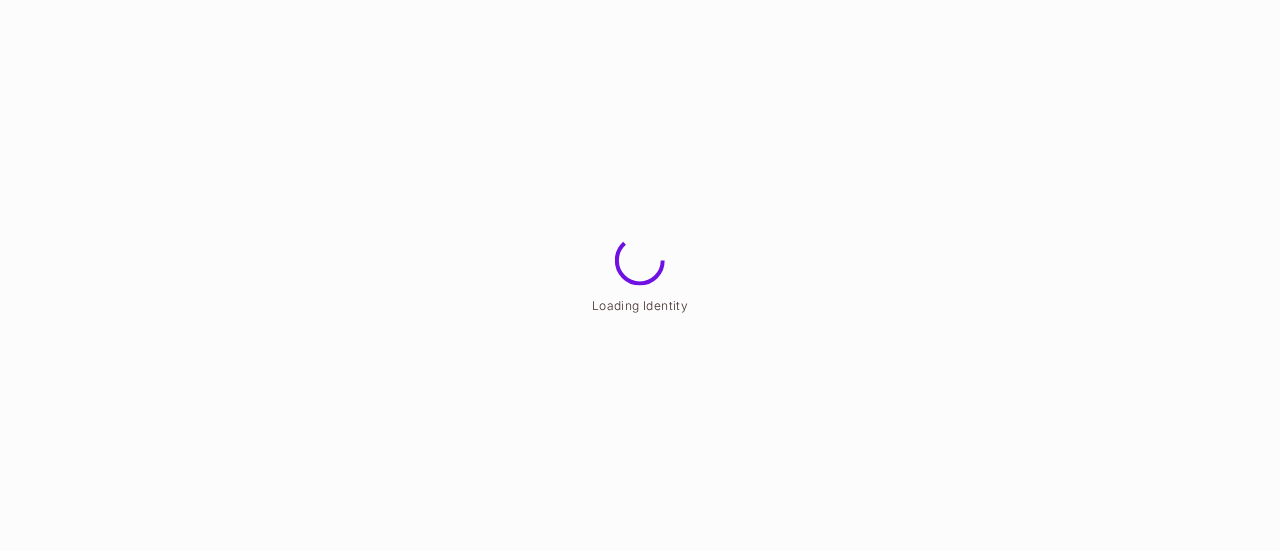 scroll, scrollTop: 0, scrollLeft: 0, axis: both 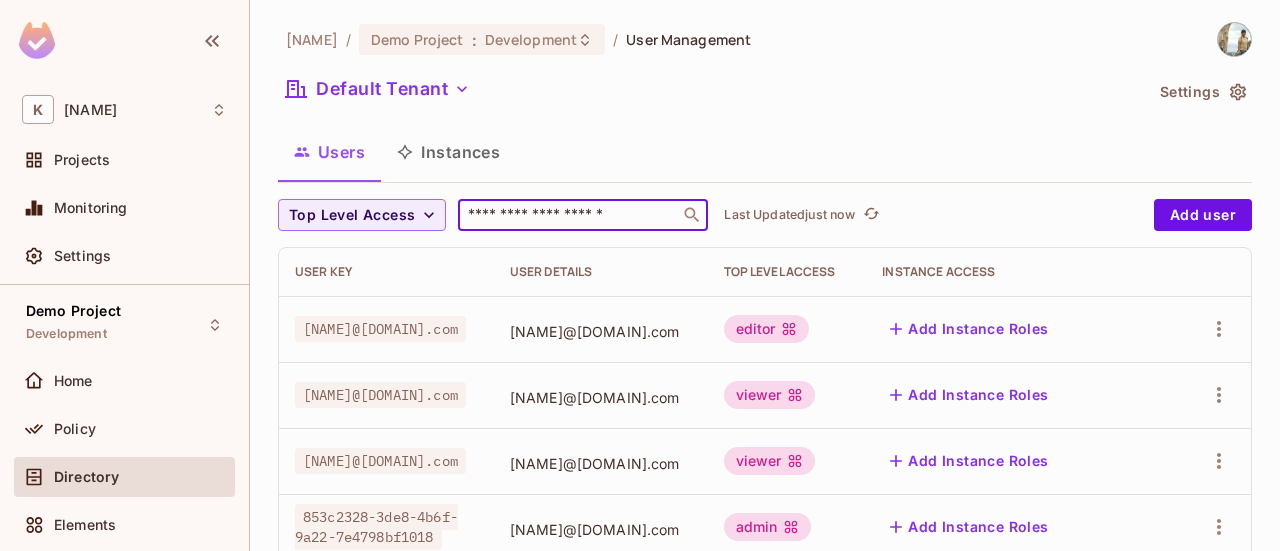 click at bounding box center [569, 215] 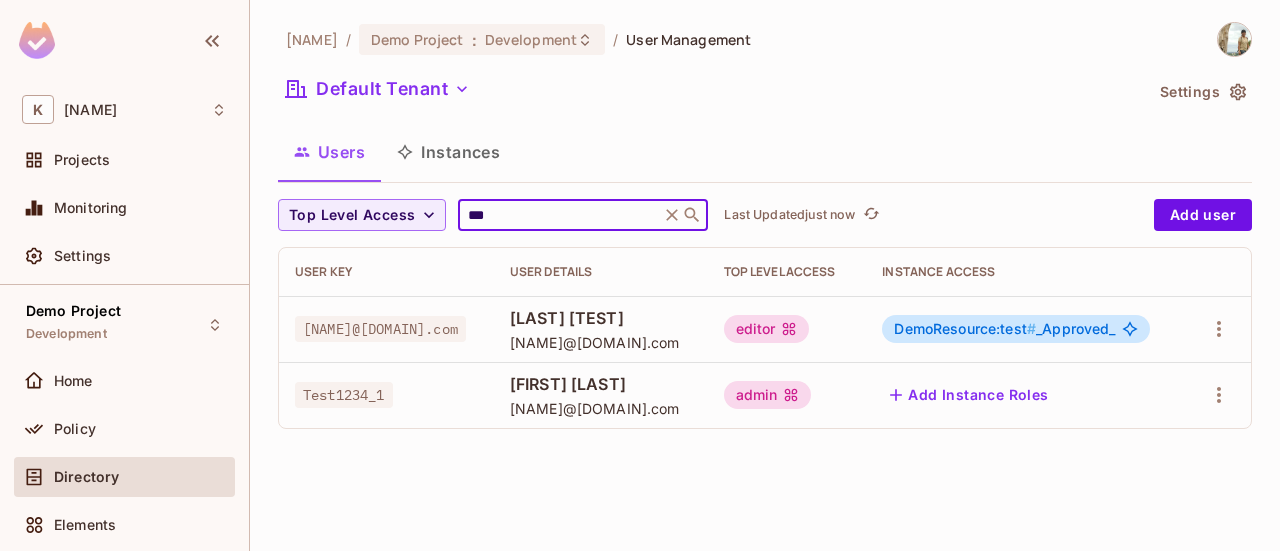 type on "***" 